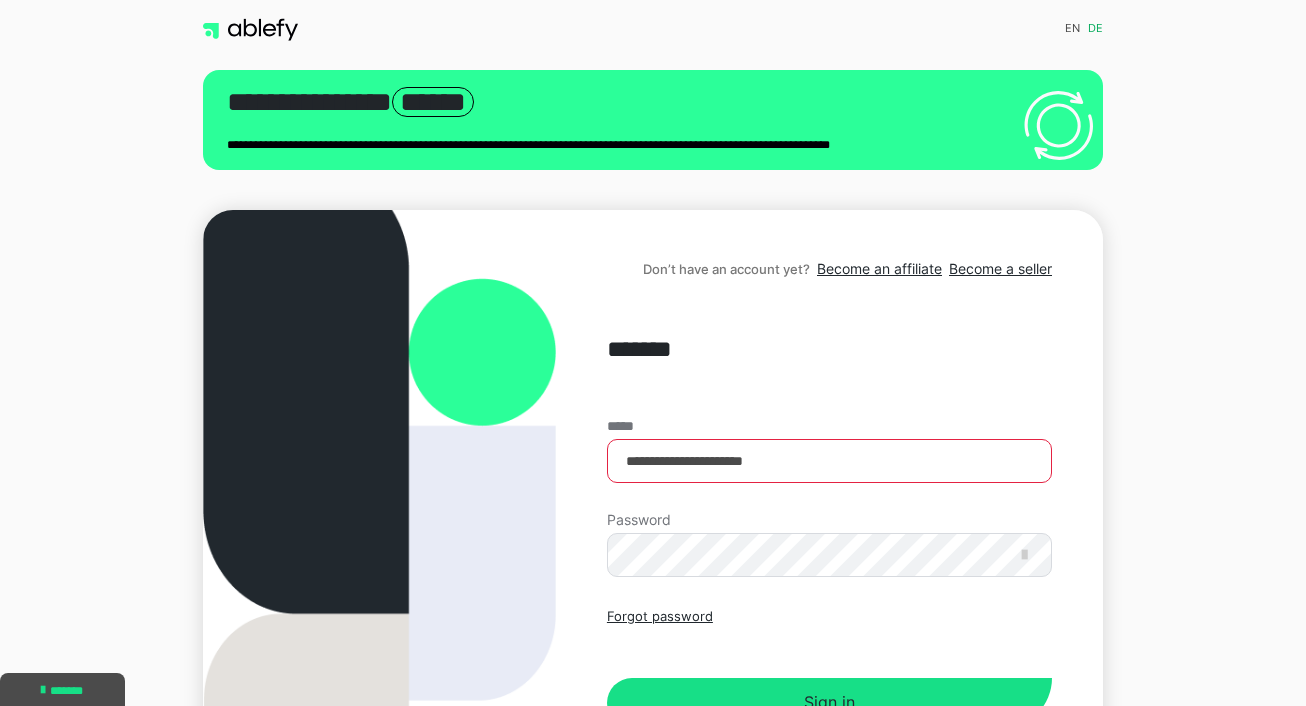 scroll, scrollTop: 0, scrollLeft: 0, axis: both 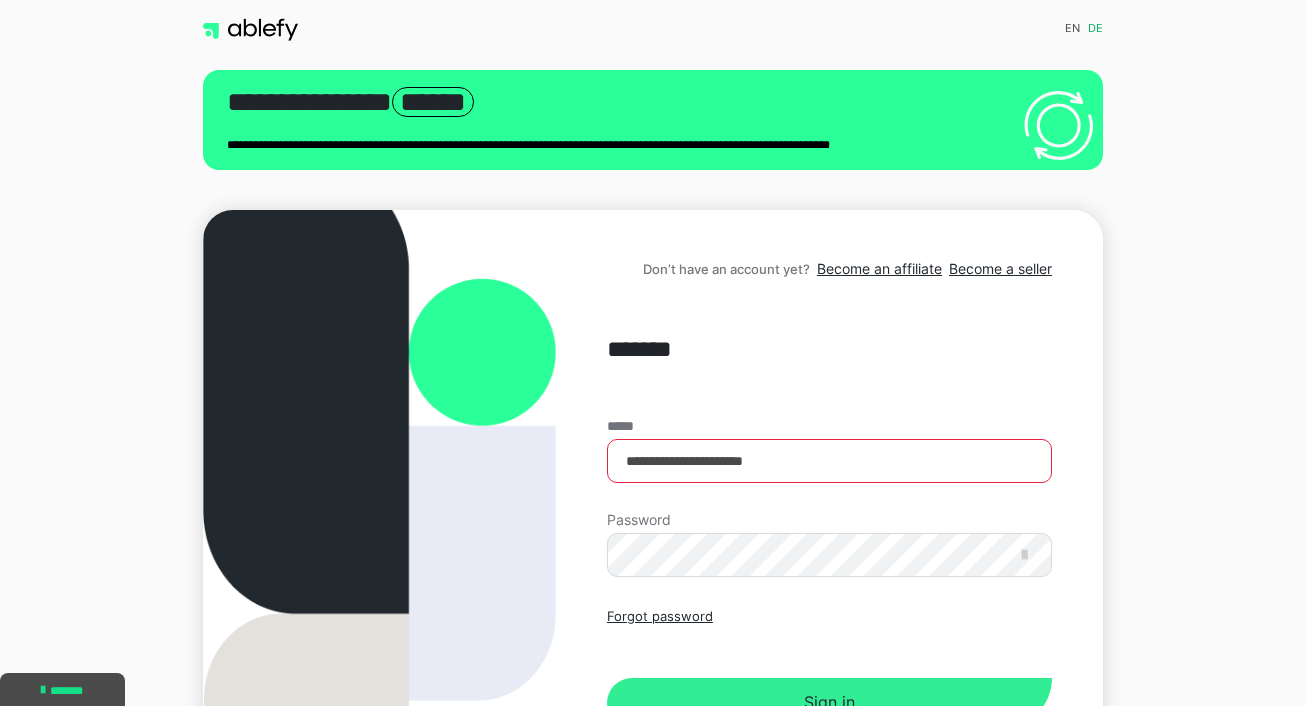 click on "Sign in" at bounding box center [829, 703] 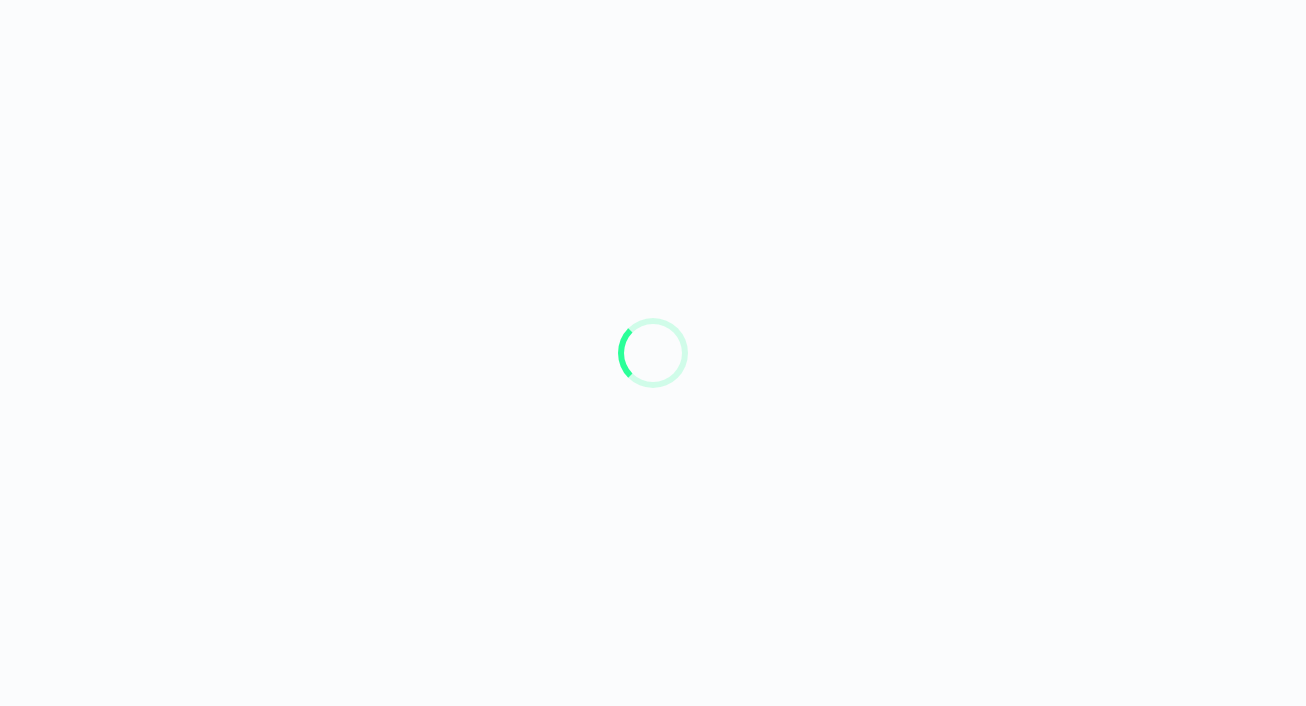 scroll, scrollTop: 0, scrollLeft: 0, axis: both 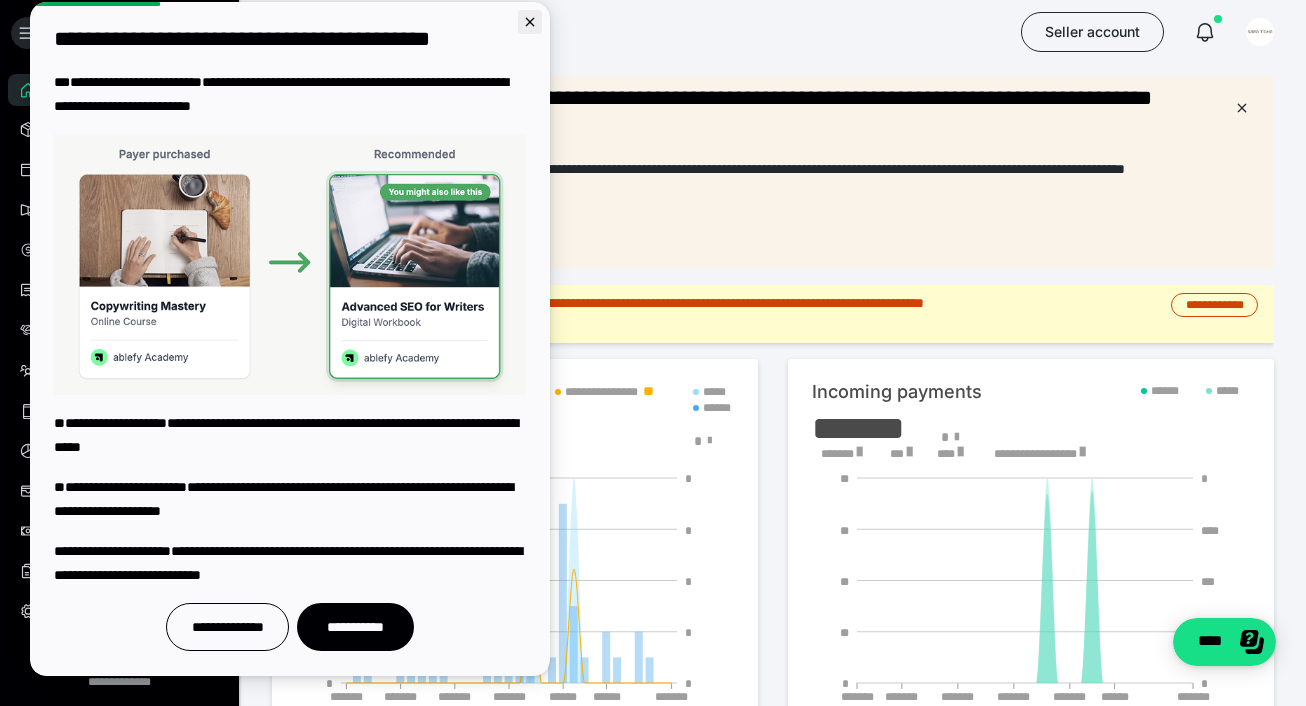 click 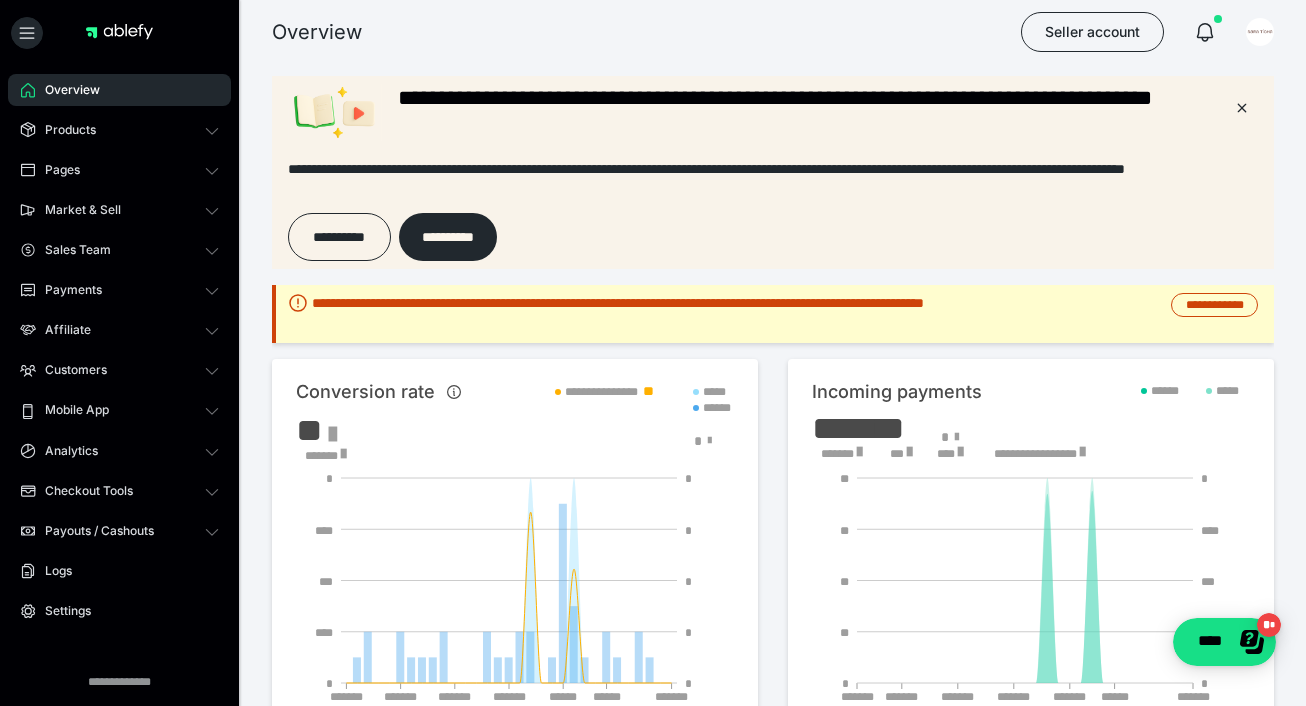 scroll, scrollTop: 0, scrollLeft: 0, axis: both 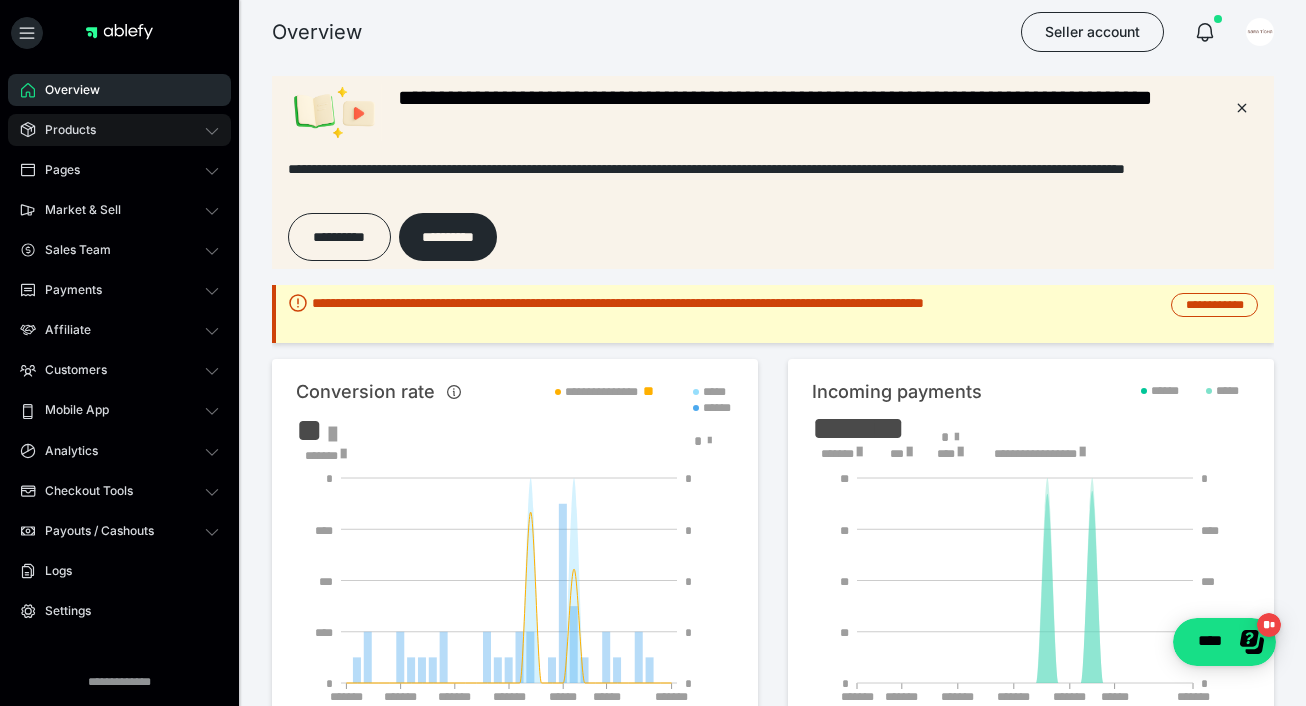 click on "Products" at bounding box center (119, 130) 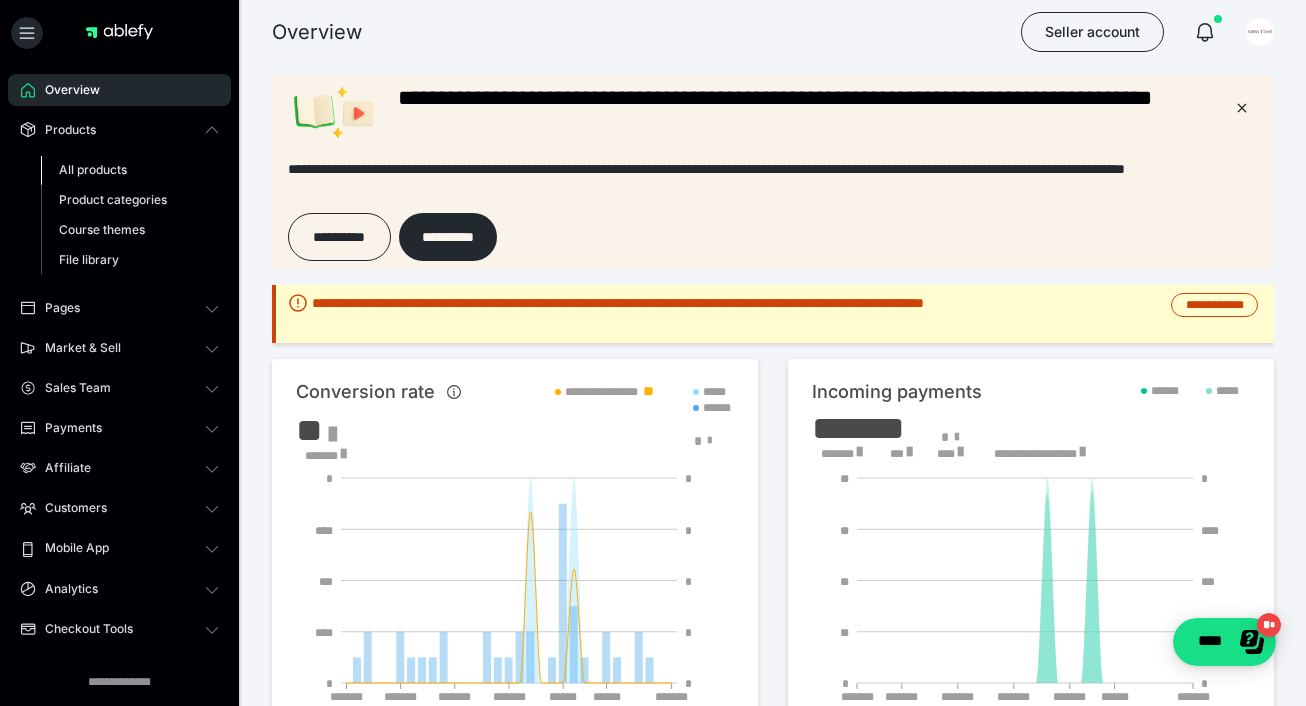 click on "All products" at bounding box center [93, 169] 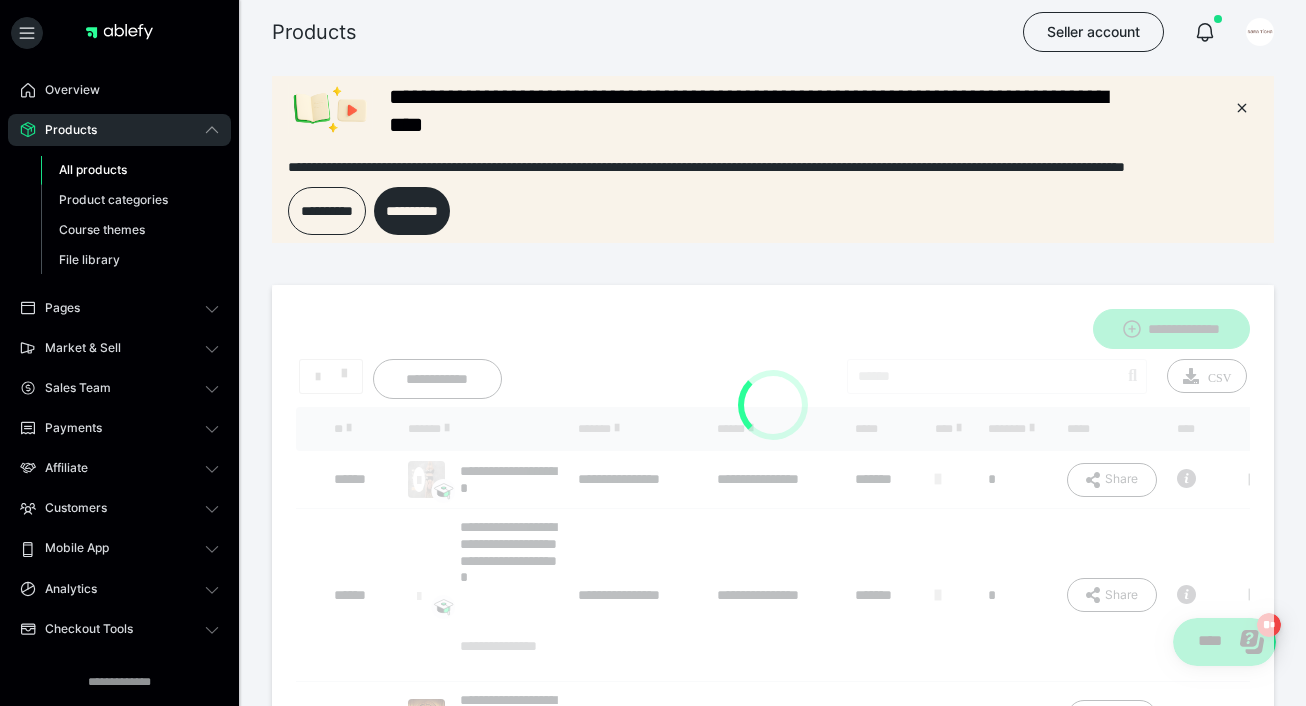 scroll, scrollTop: 0, scrollLeft: 0, axis: both 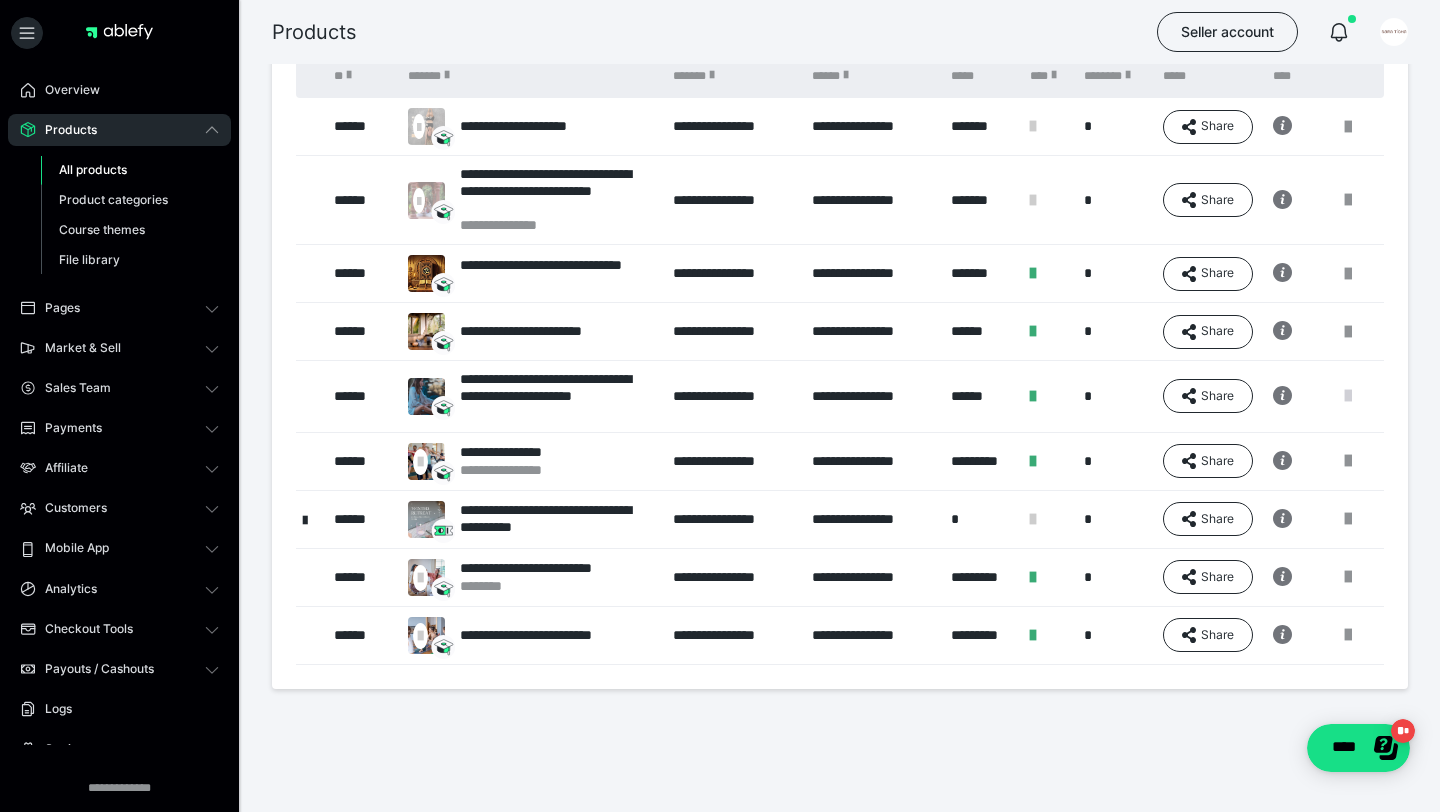 click at bounding box center [1348, 396] 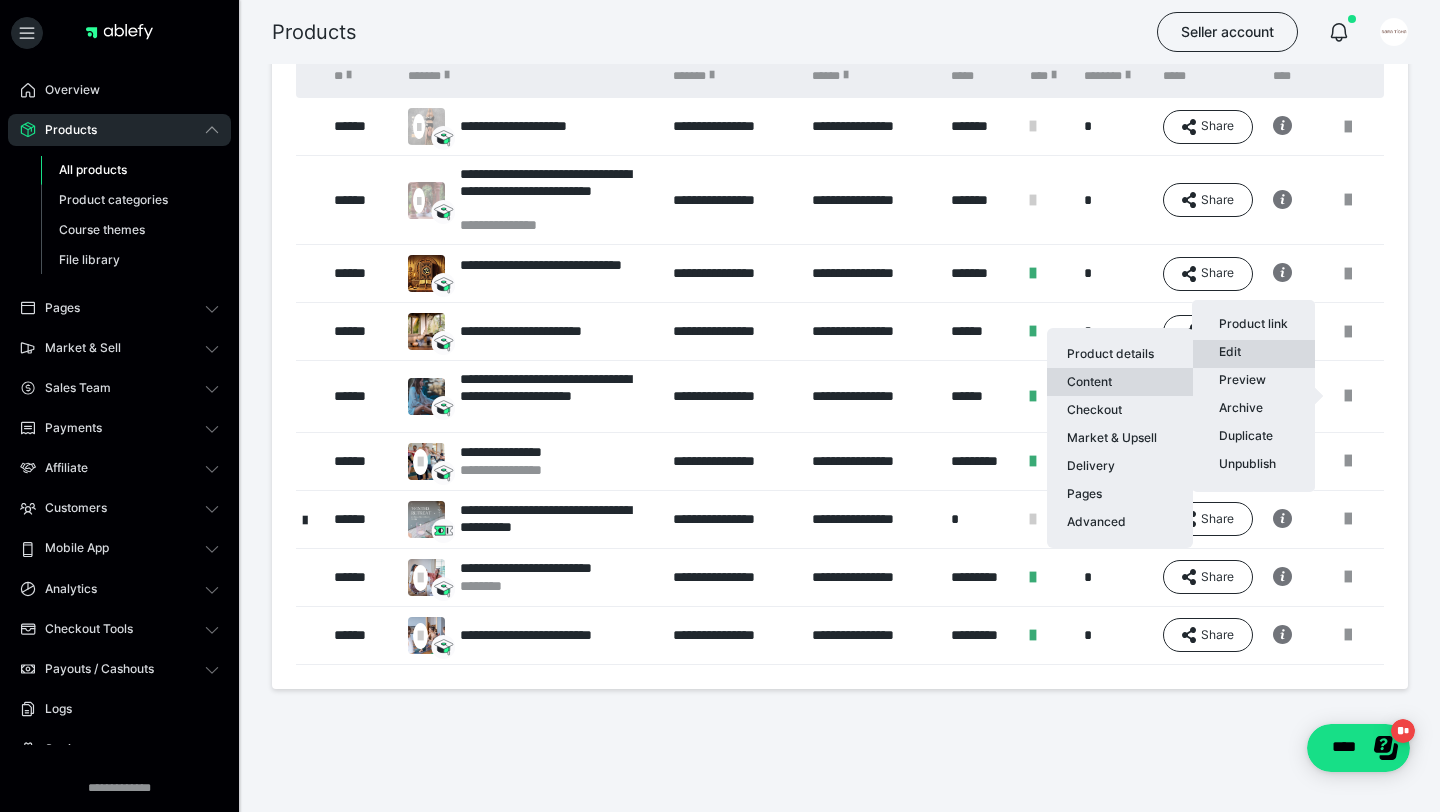 click on "Content" at bounding box center [1120, 382] 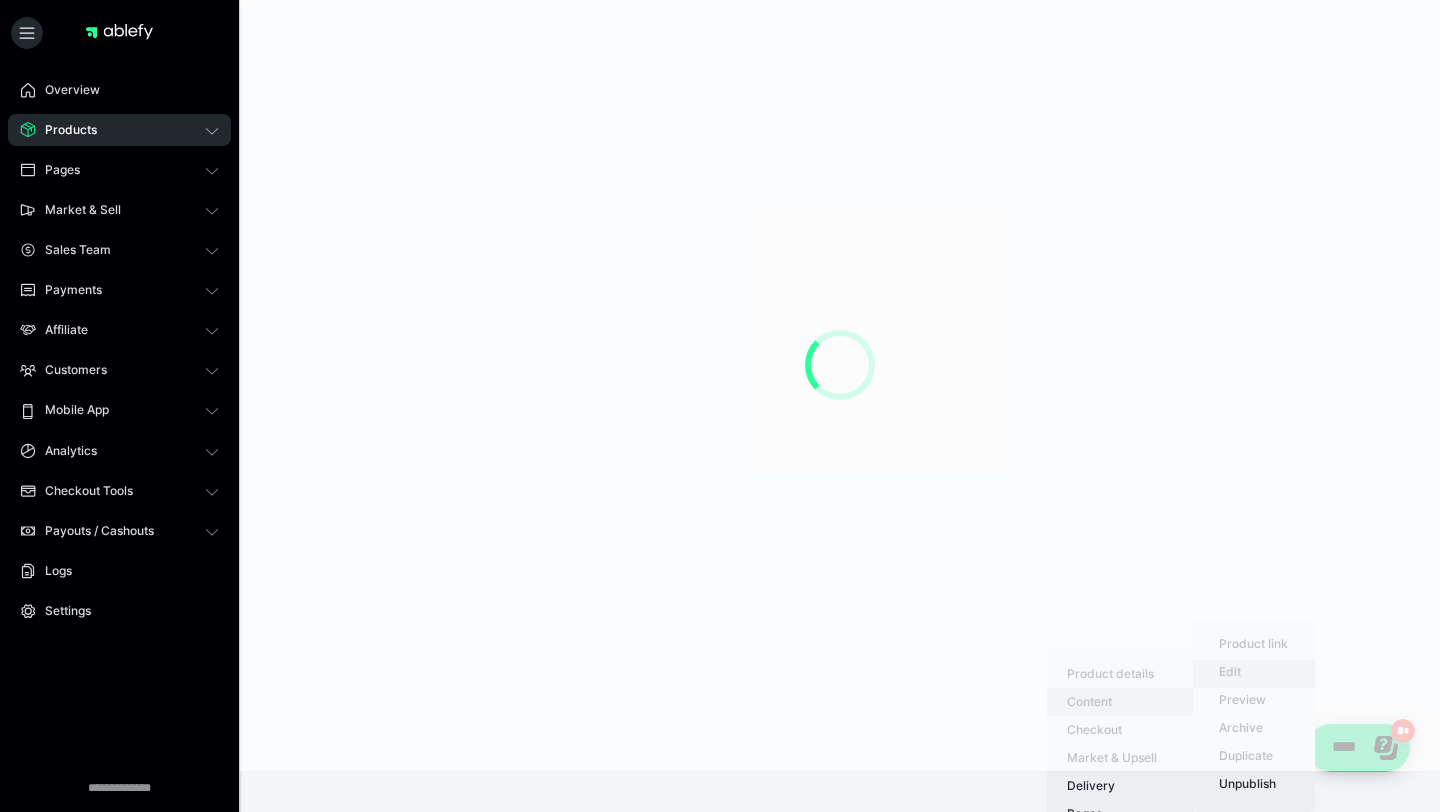 scroll, scrollTop: 0, scrollLeft: 0, axis: both 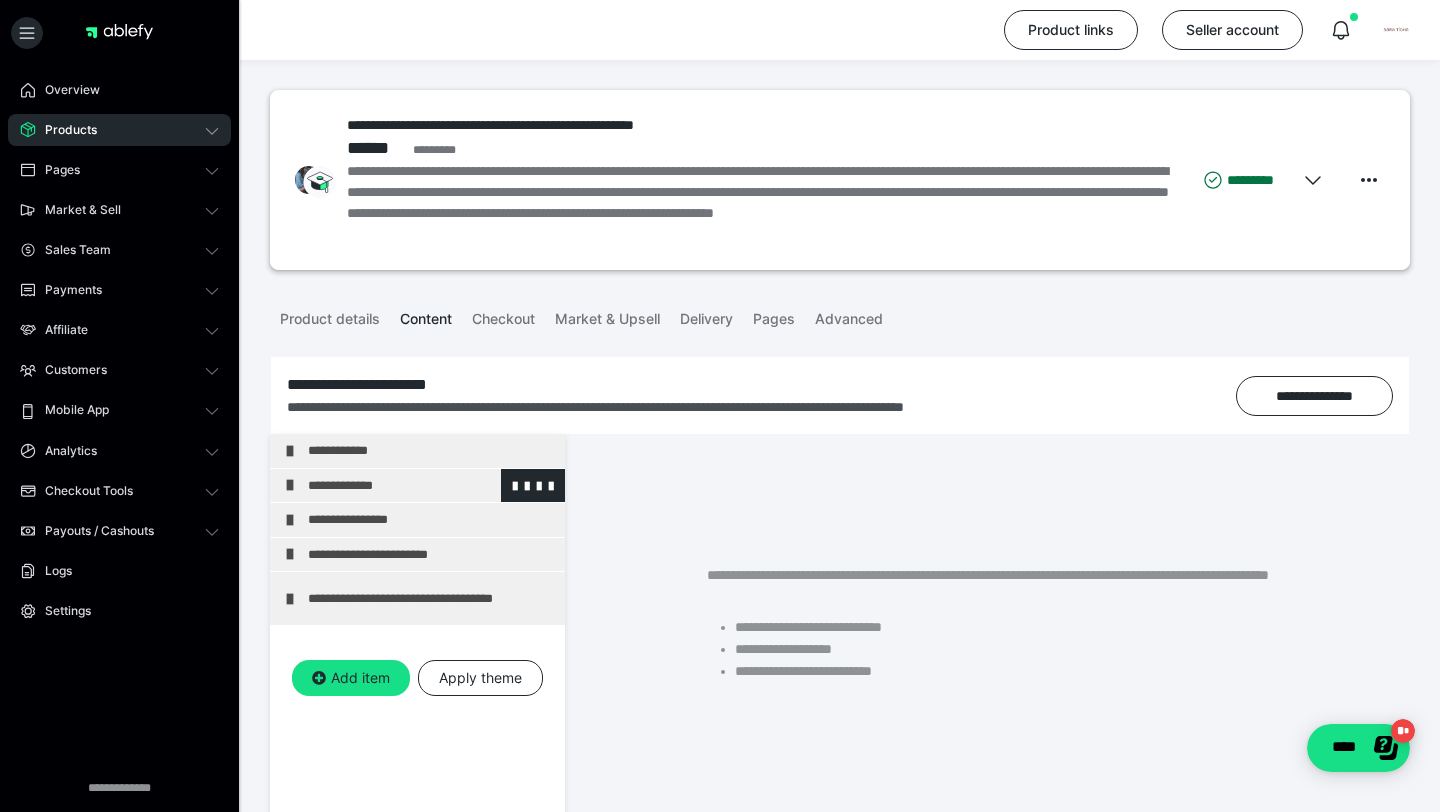 click at bounding box center (290, 485) 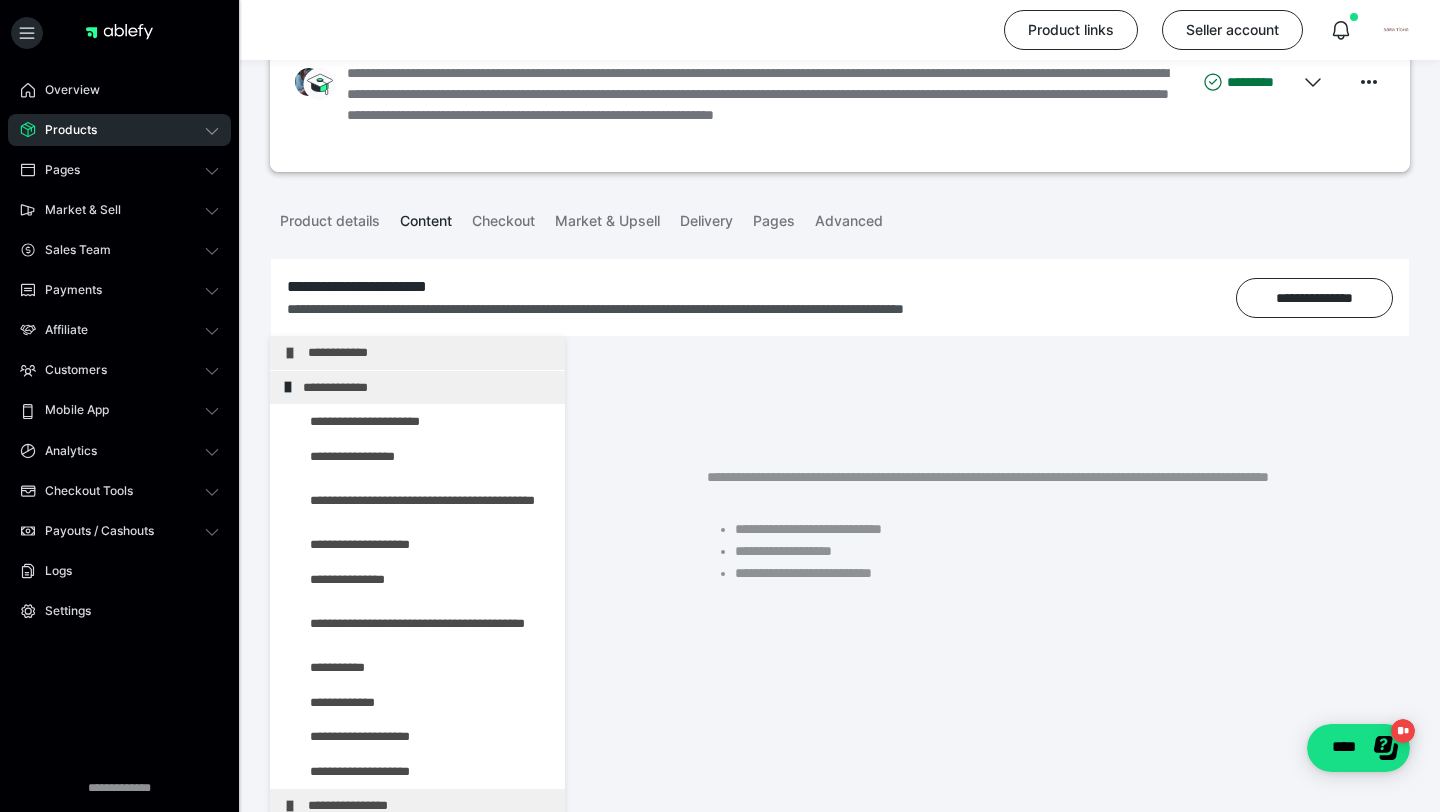 scroll, scrollTop: 99, scrollLeft: 0, axis: vertical 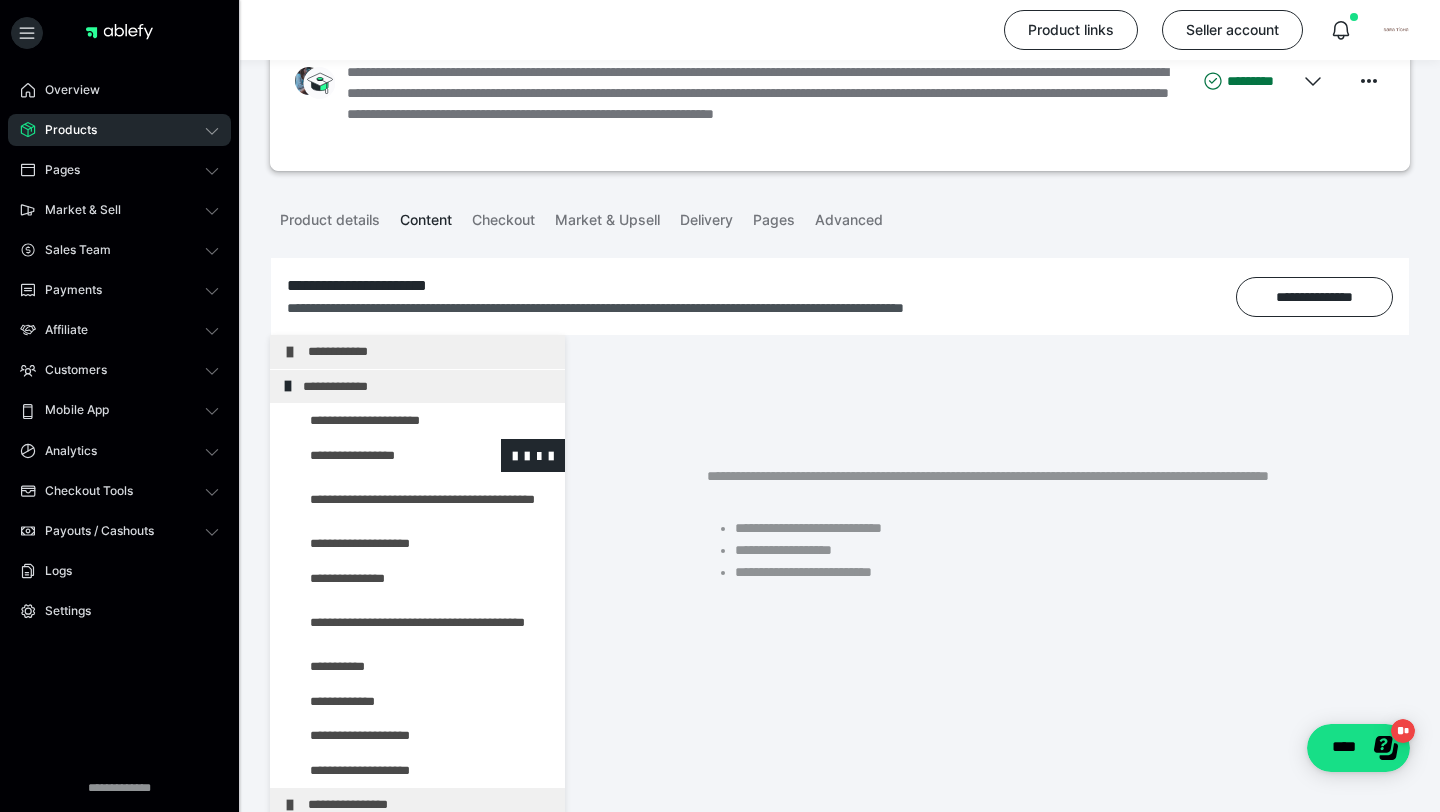 click at bounding box center [375, 456] 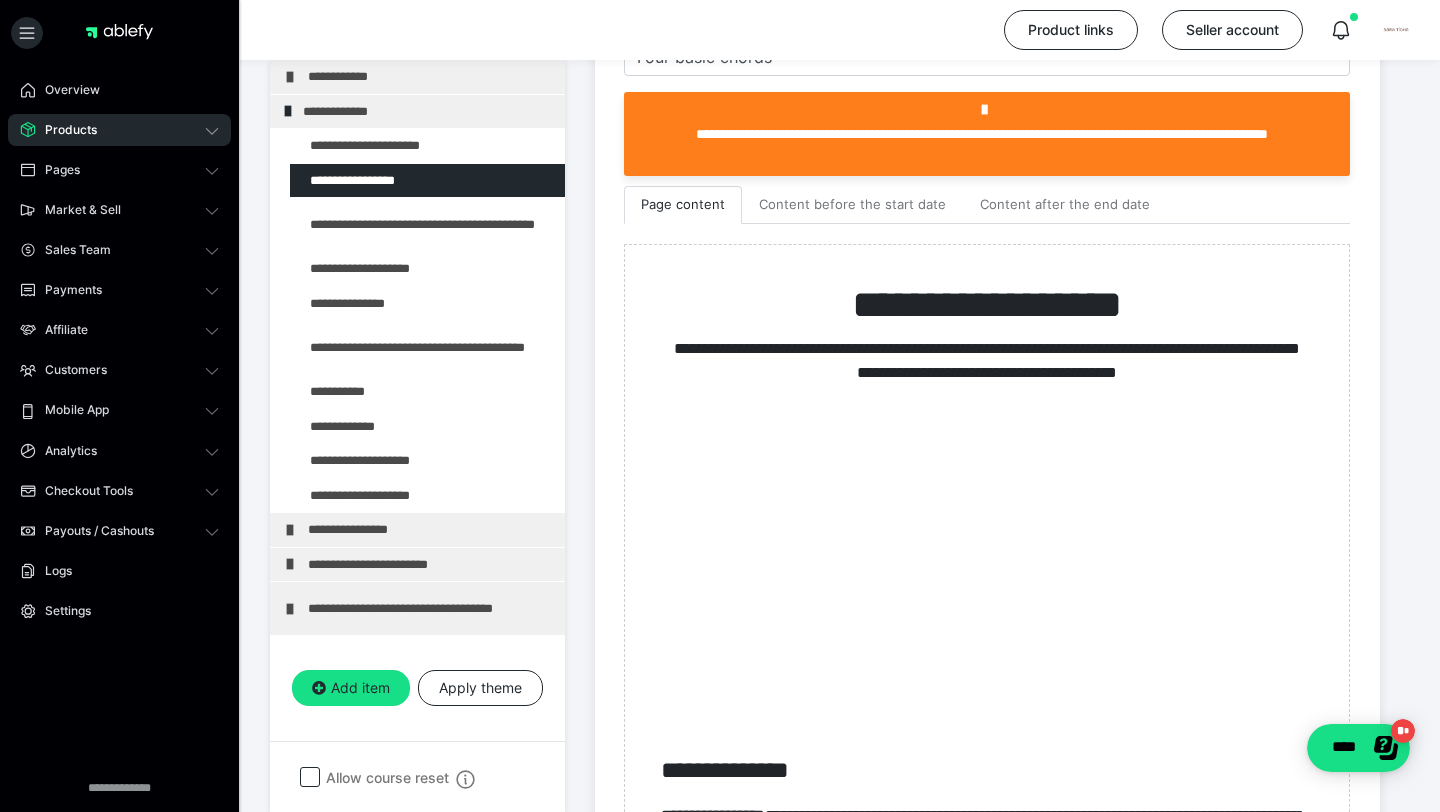 scroll, scrollTop: 683, scrollLeft: 0, axis: vertical 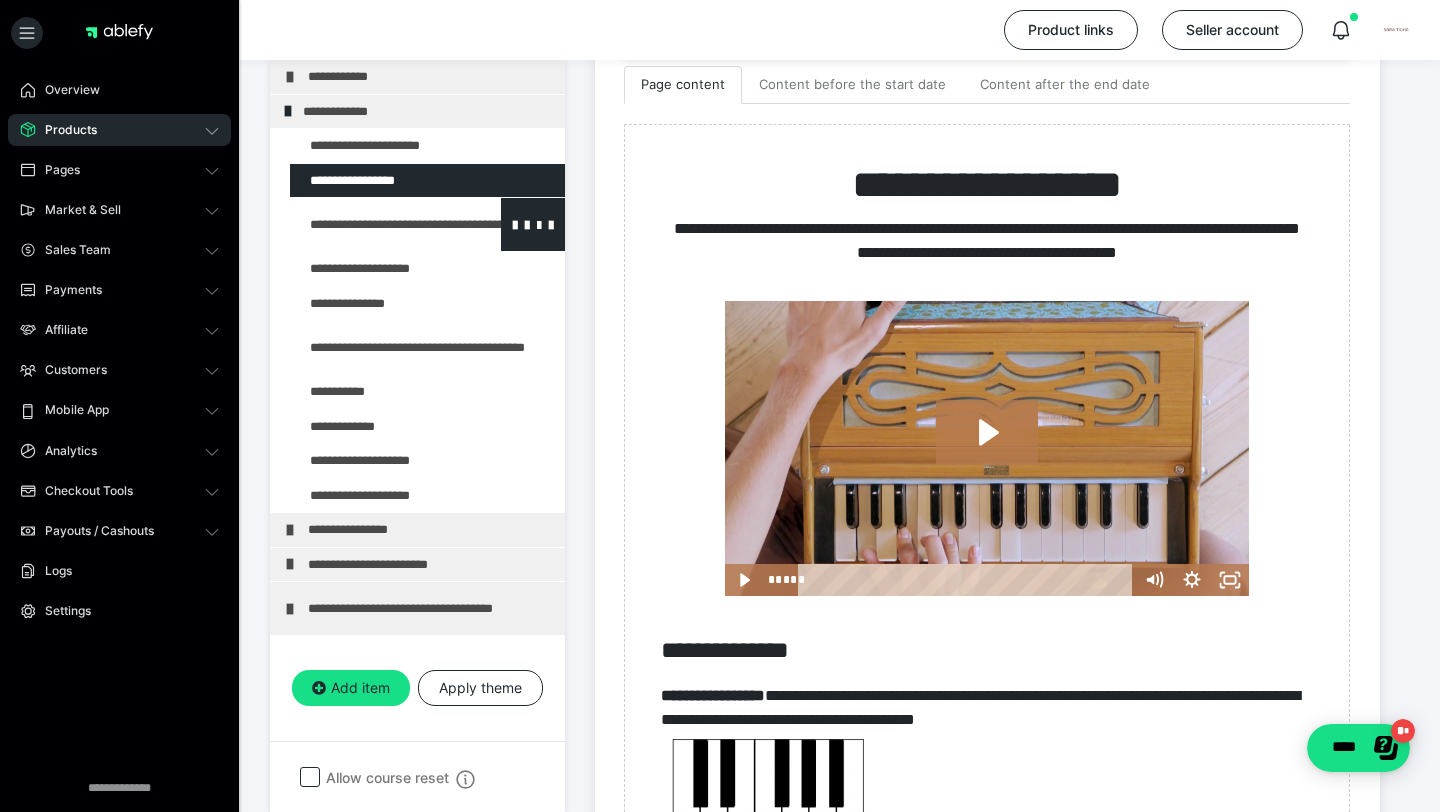 click at bounding box center [375, 224] 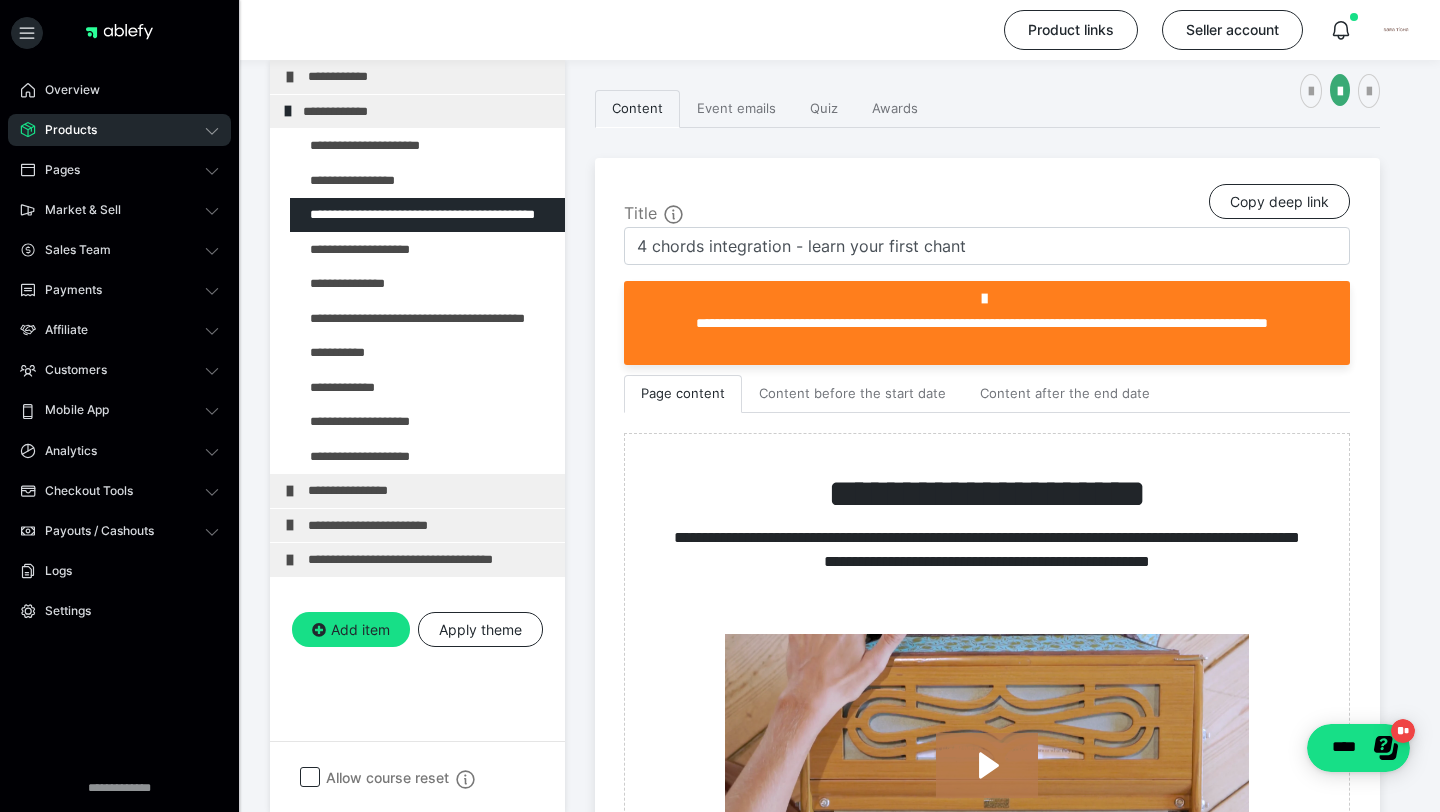 scroll, scrollTop: 683, scrollLeft: 0, axis: vertical 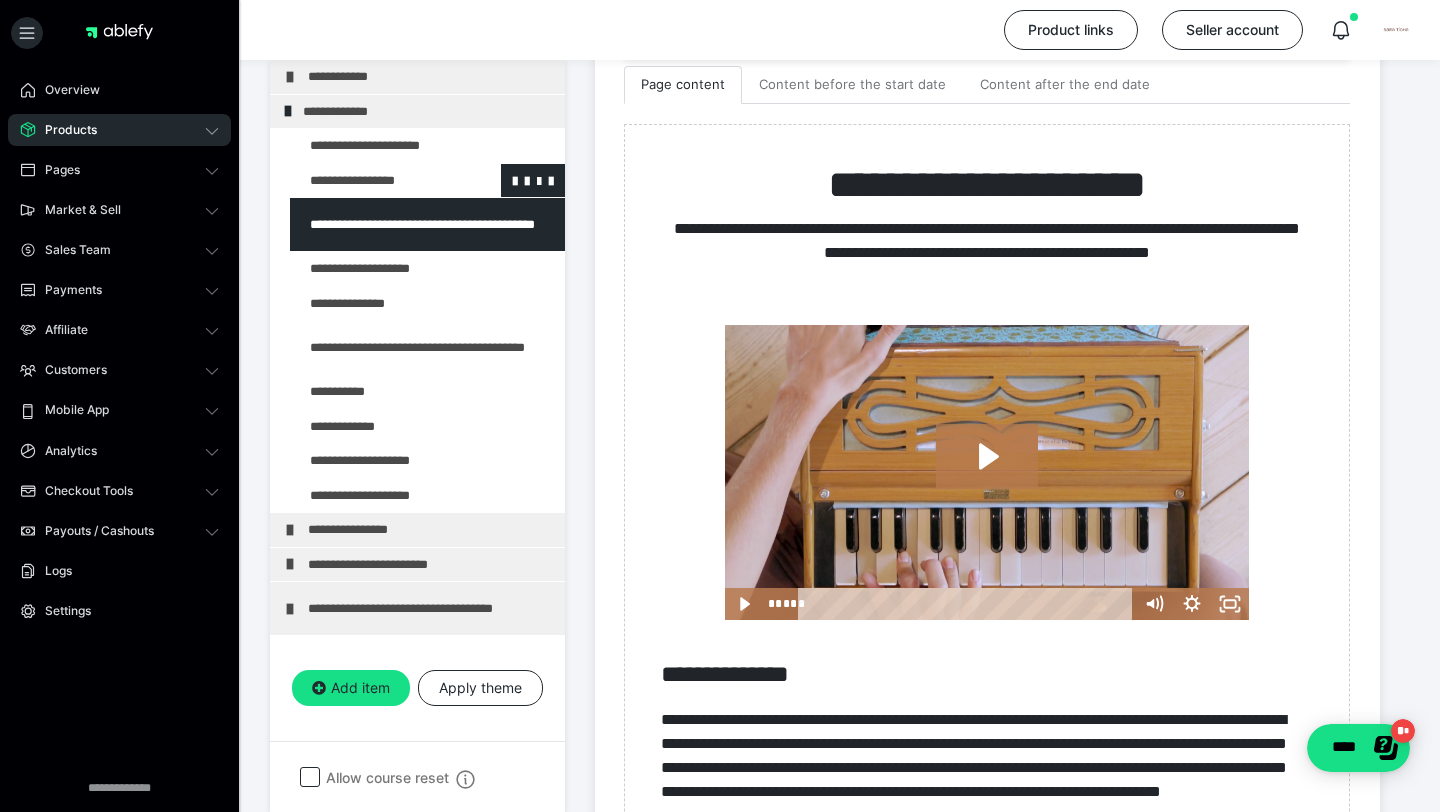 click at bounding box center [375, 181] 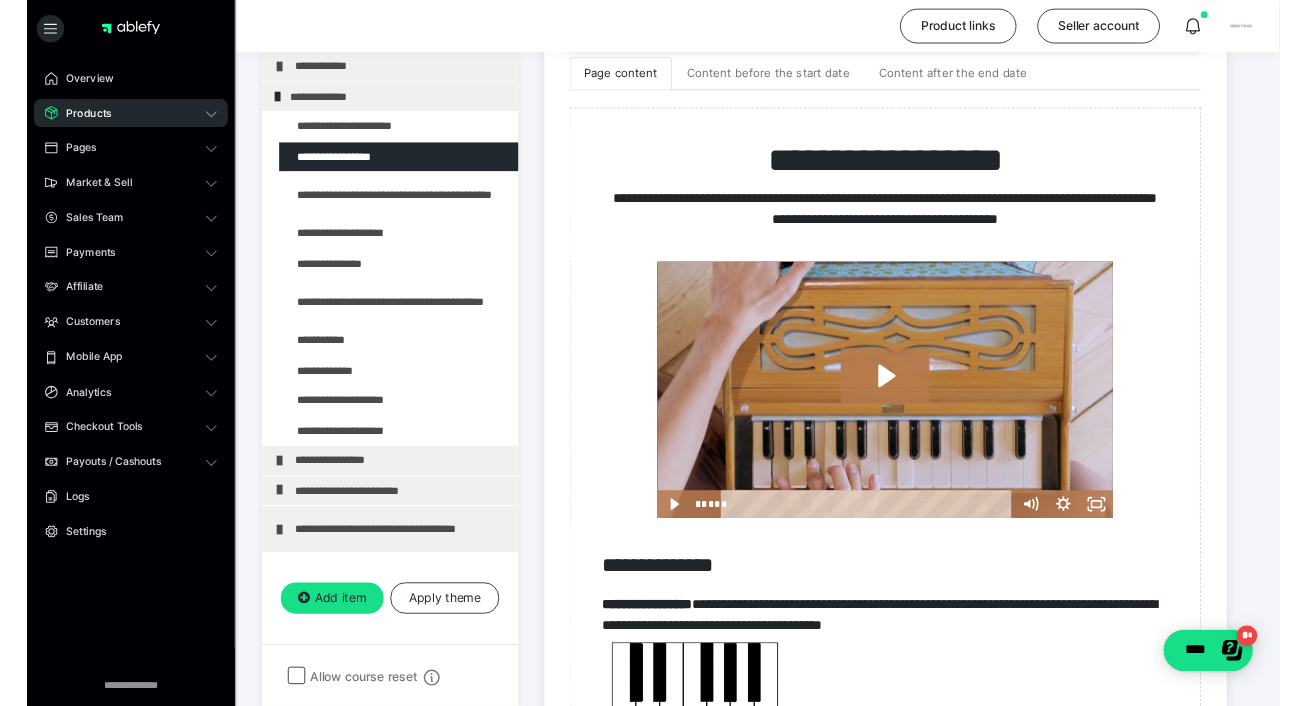 scroll, scrollTop: 704, scrollLeft: 0, axis: vertical 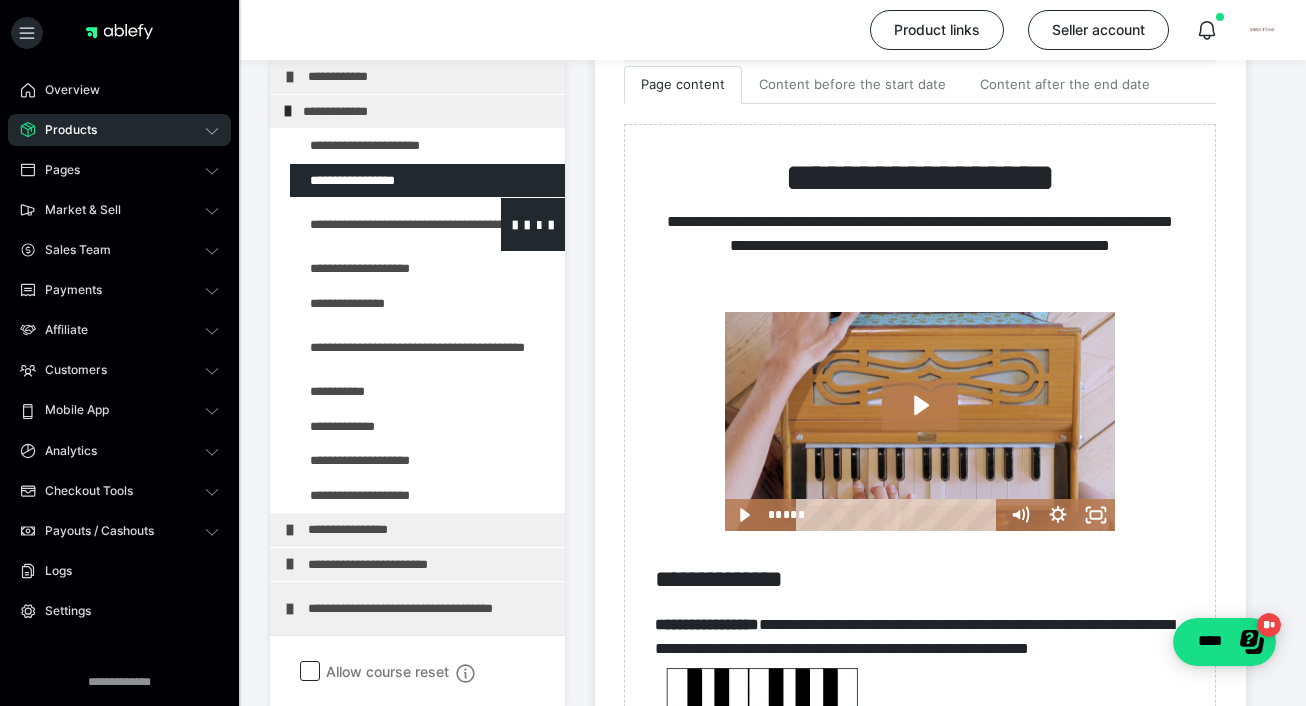 click at bounding box center (375, 224) 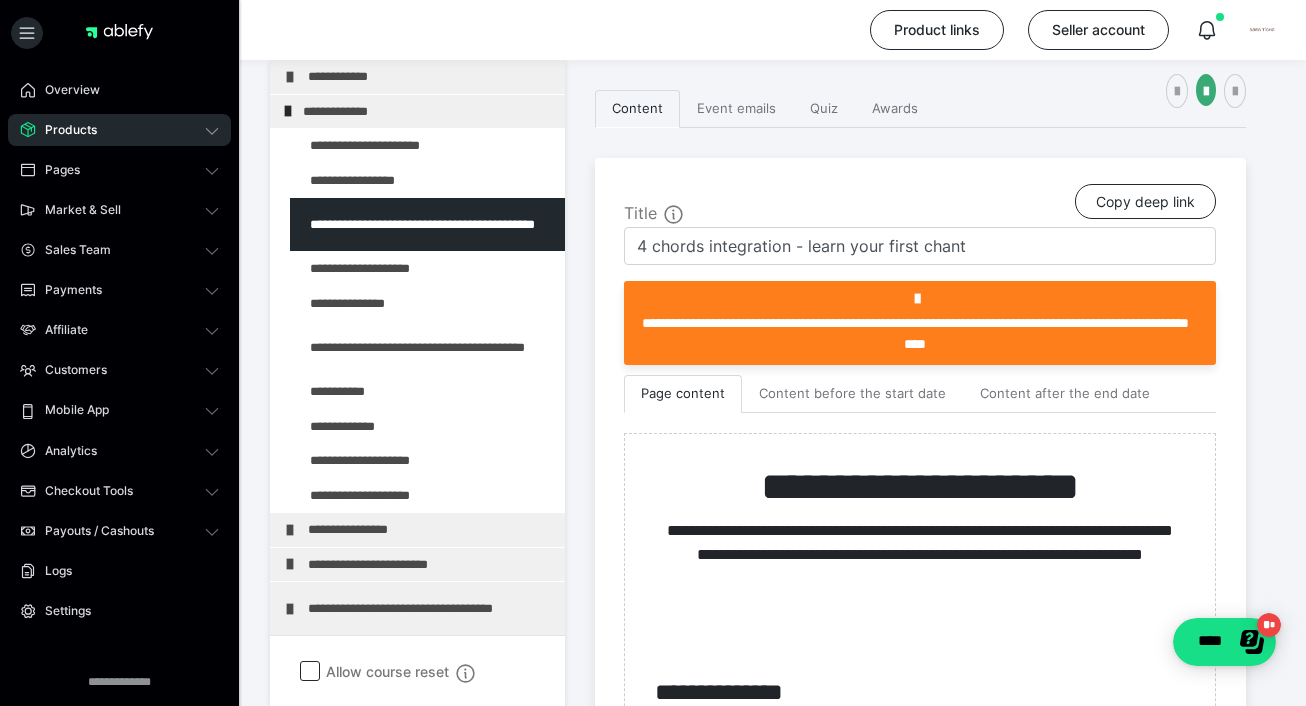 scroll, scrollTop: 704, scrollLeft: 0, axis: vertical 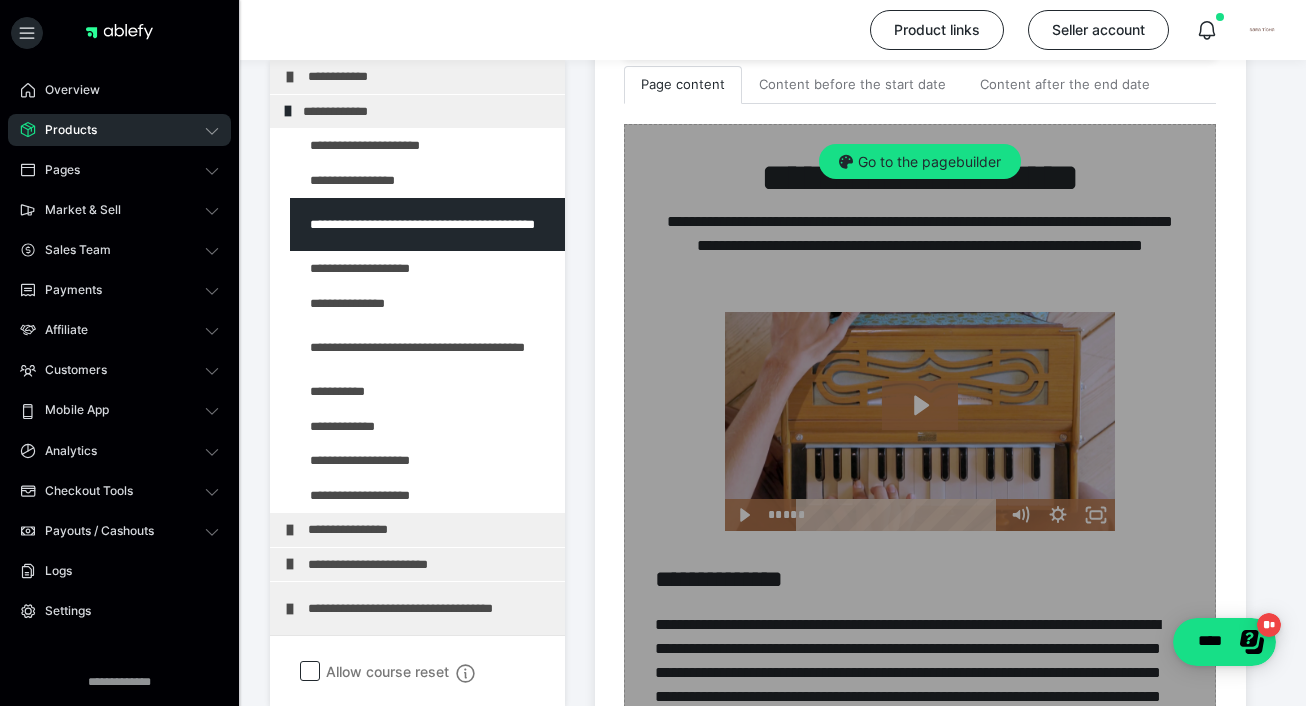click on "Go to the pagebuilder" at bounding box center (920, 681) 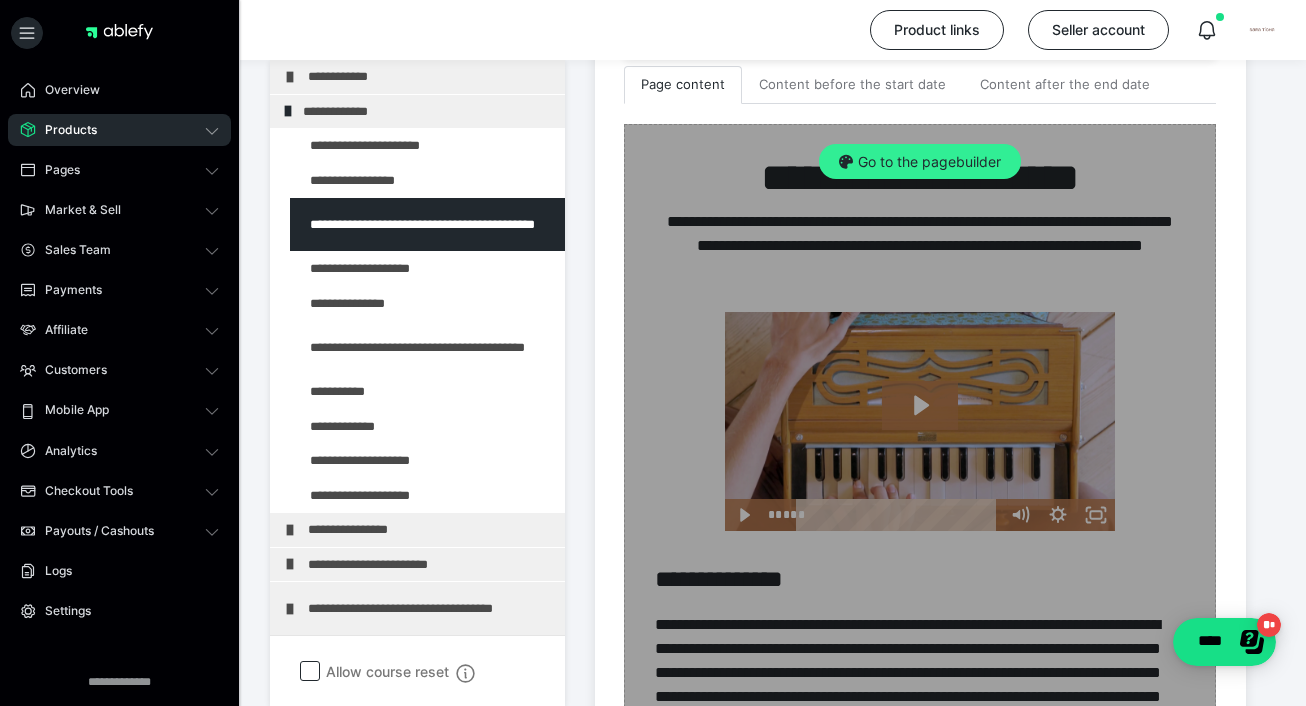 click on "Go to the pagebuilder" at bounding box center [920, 162] 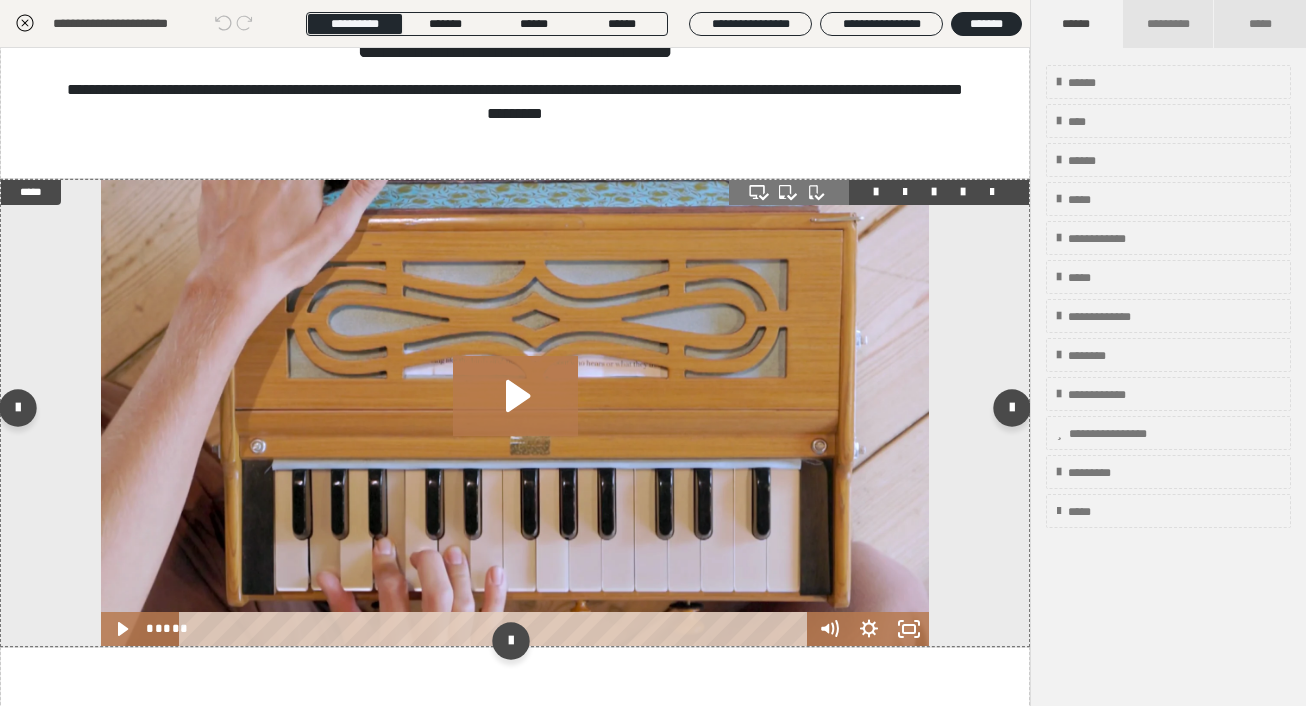 scroll, scrollTop: 71, scrollLeft: 0, axis: vertical 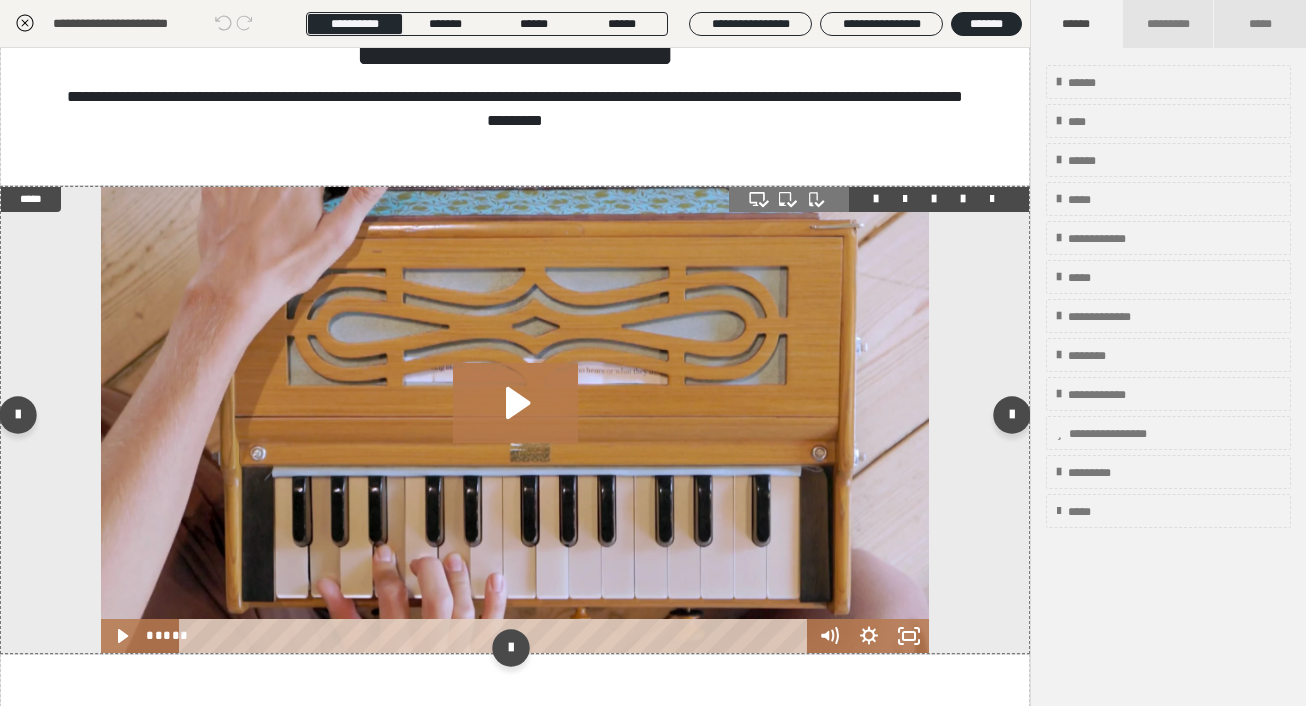 click at bounding box center [515, 420] 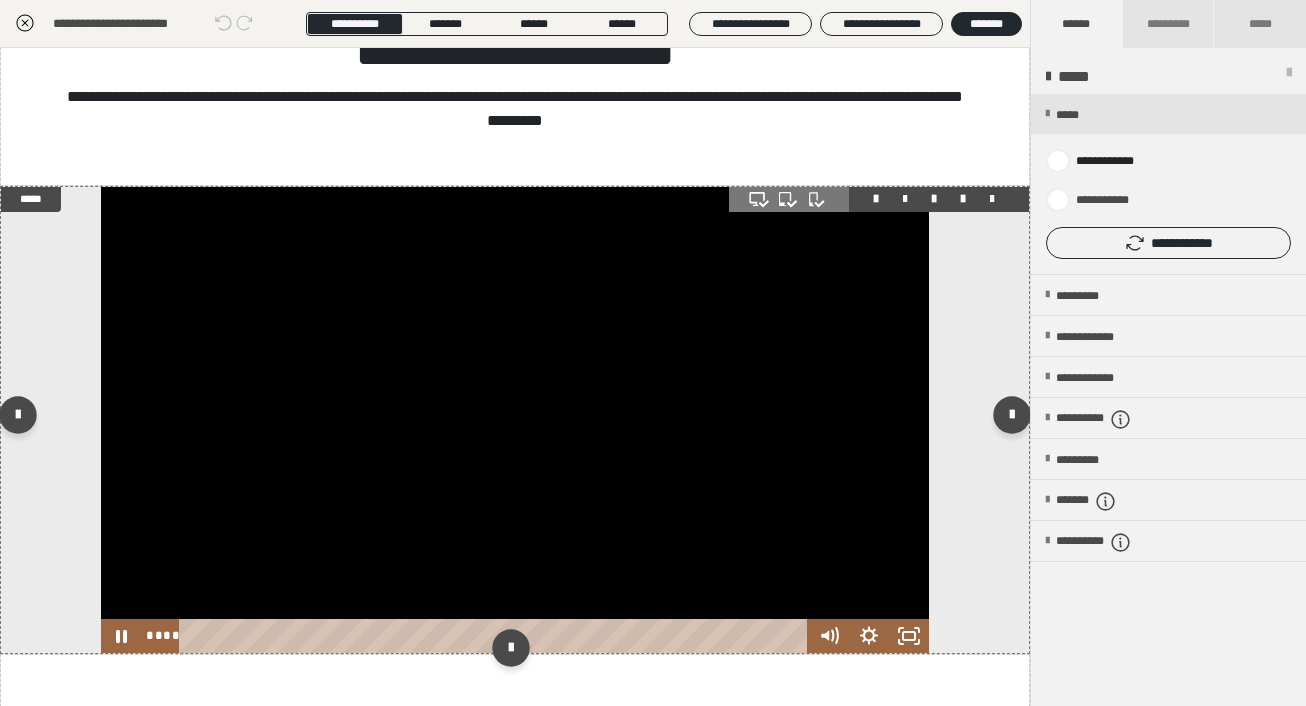 click at bounding box center (515, 420) 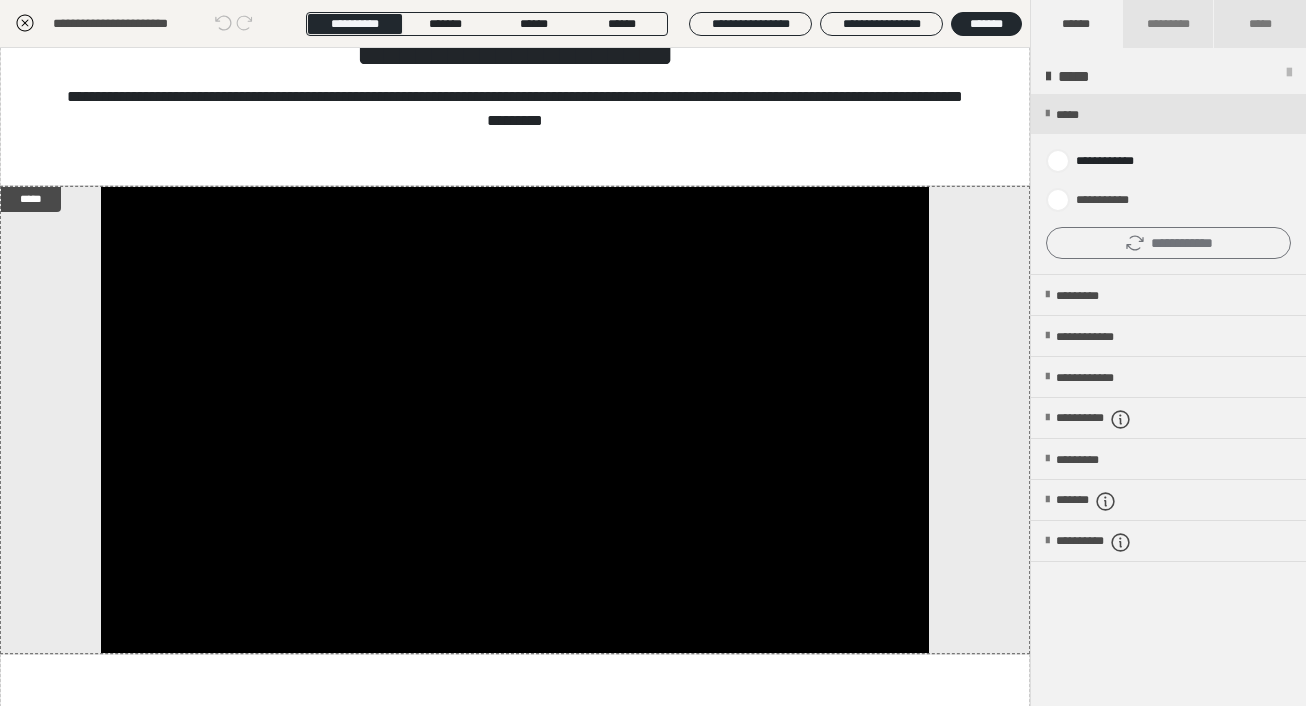 click on "**********" at bounding box center (1168, 243) 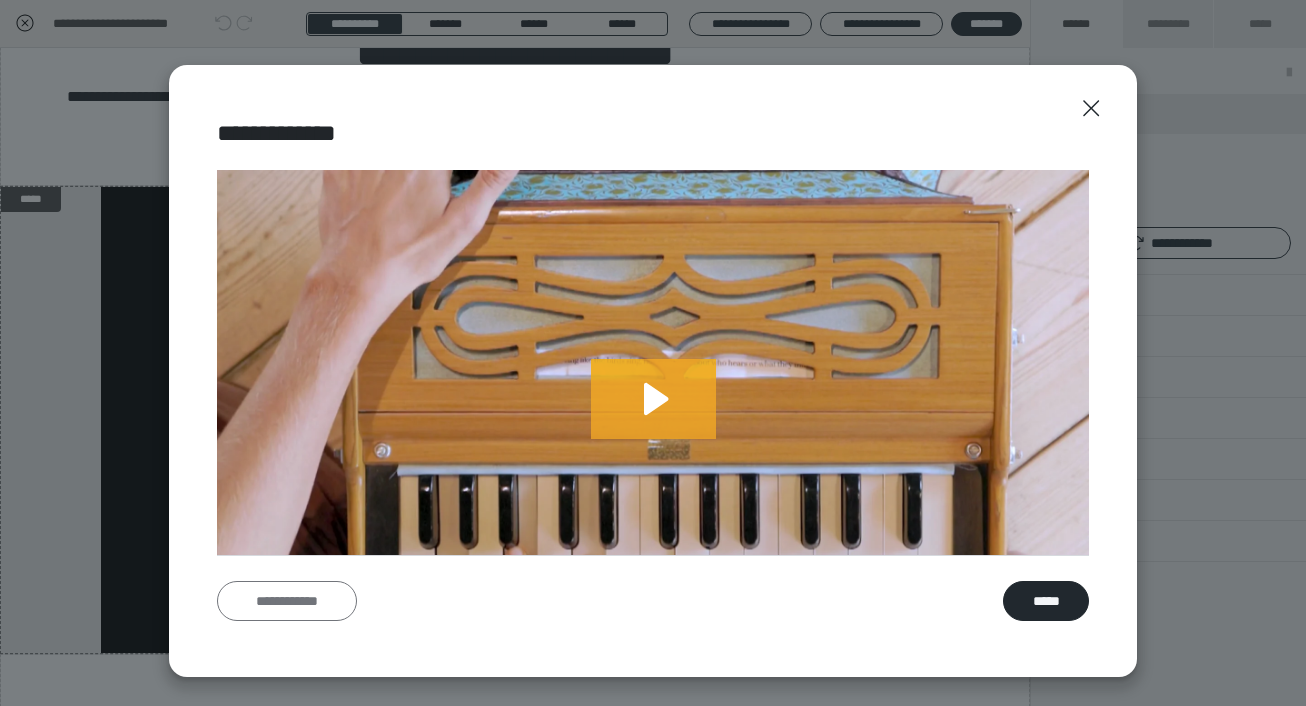 click on "**********" at bounding box center (287, 601) 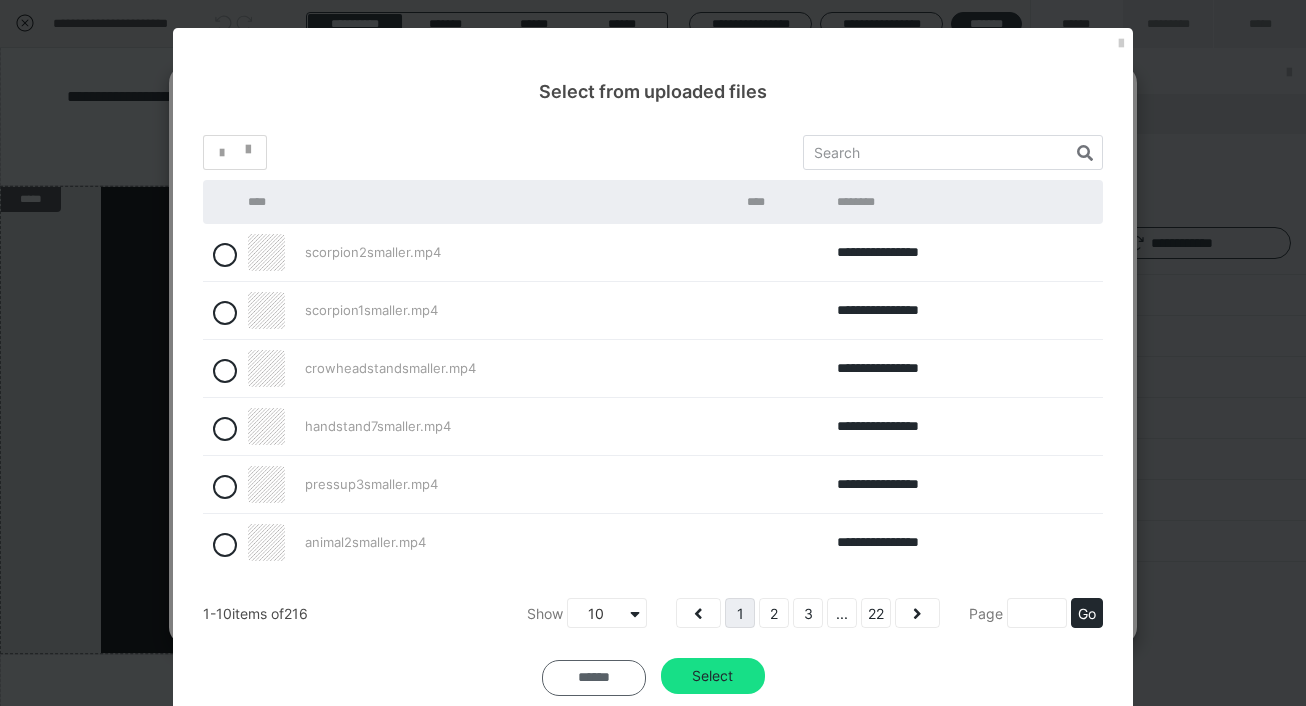 click on "******" at bounding box center [594, 678] 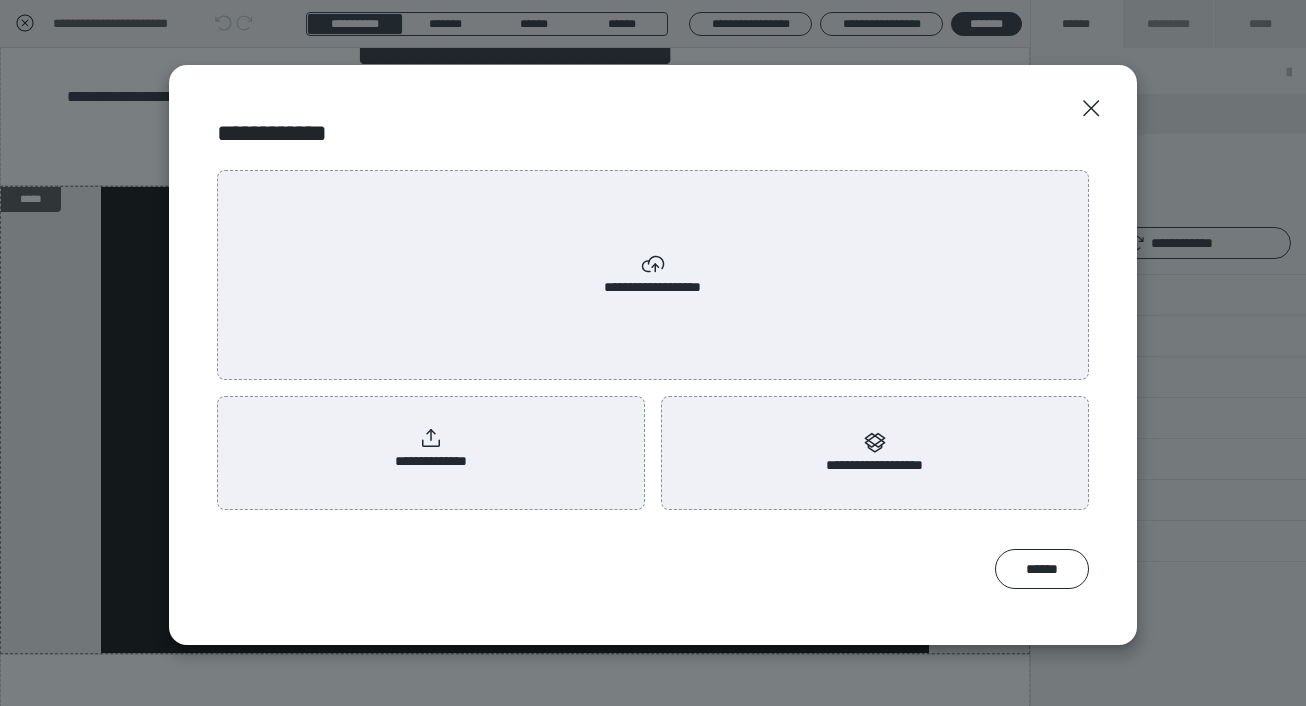 click on "**********" at bounding box center (431, 449) 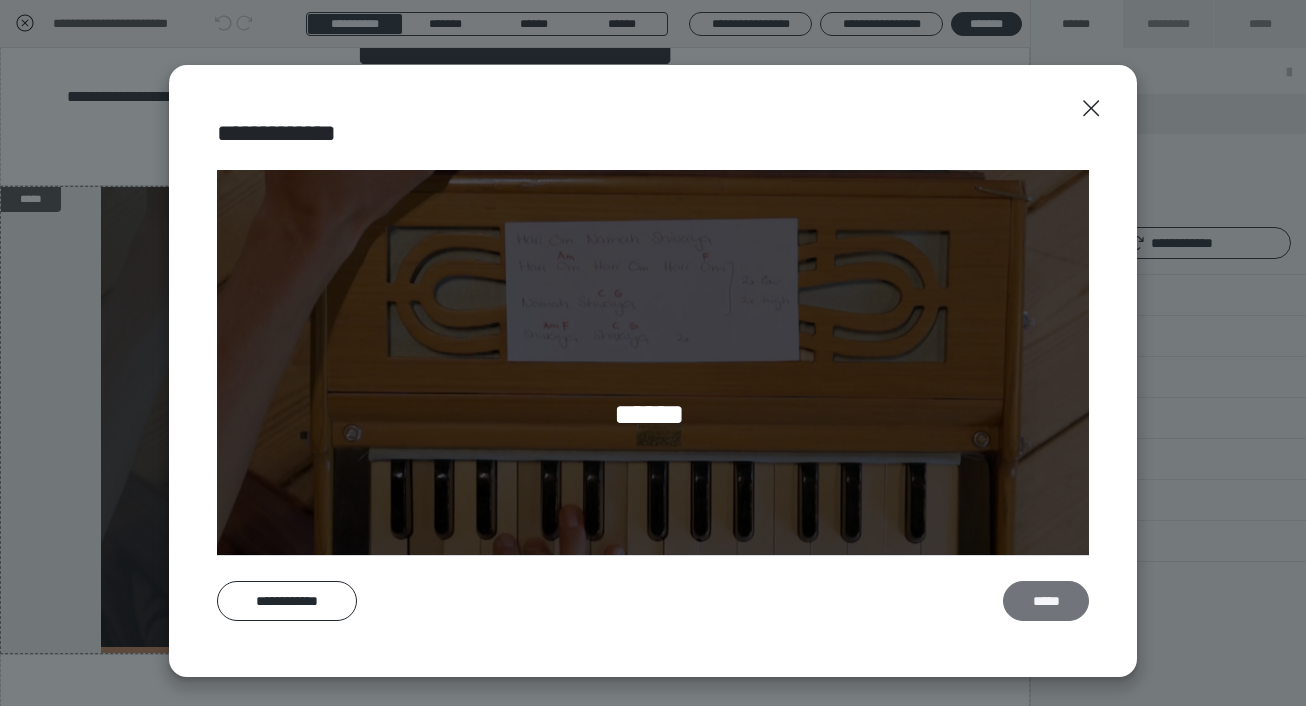 click on "*****" at bounding box center (1046, 601) 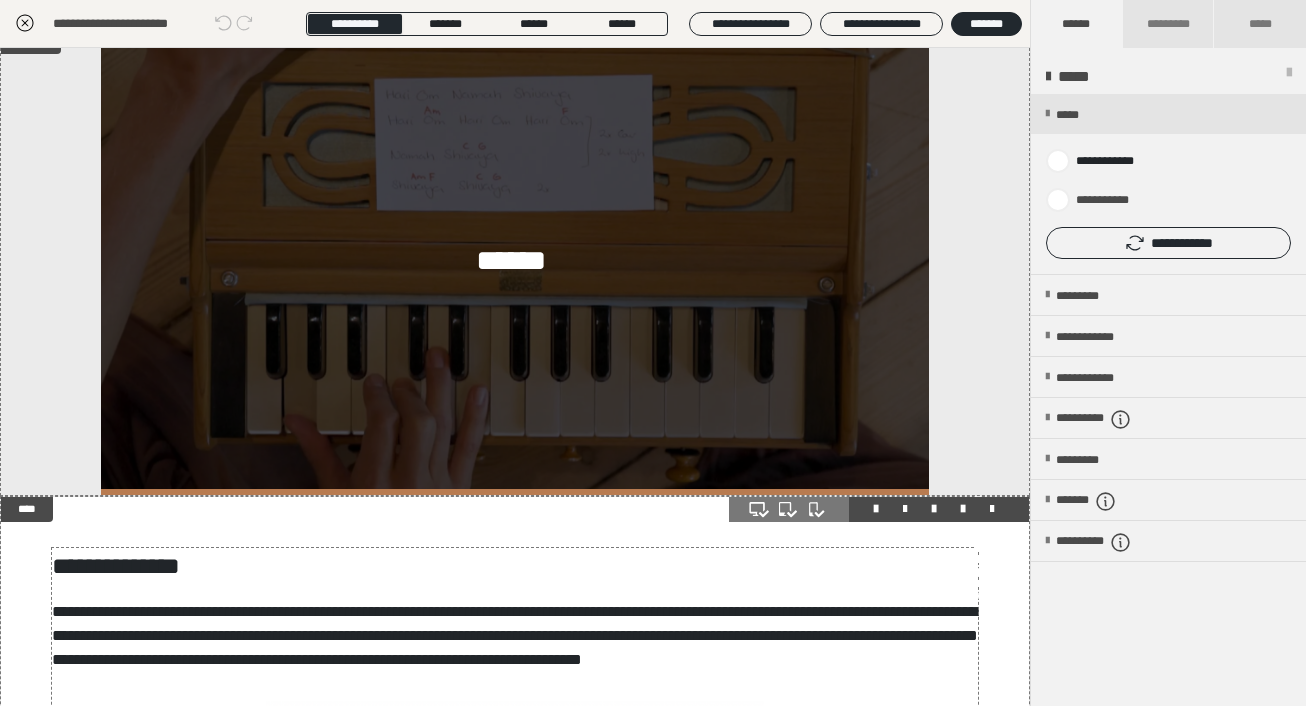 scroll, scrollTop: 232, scrollLeft: 0, axis: vertical 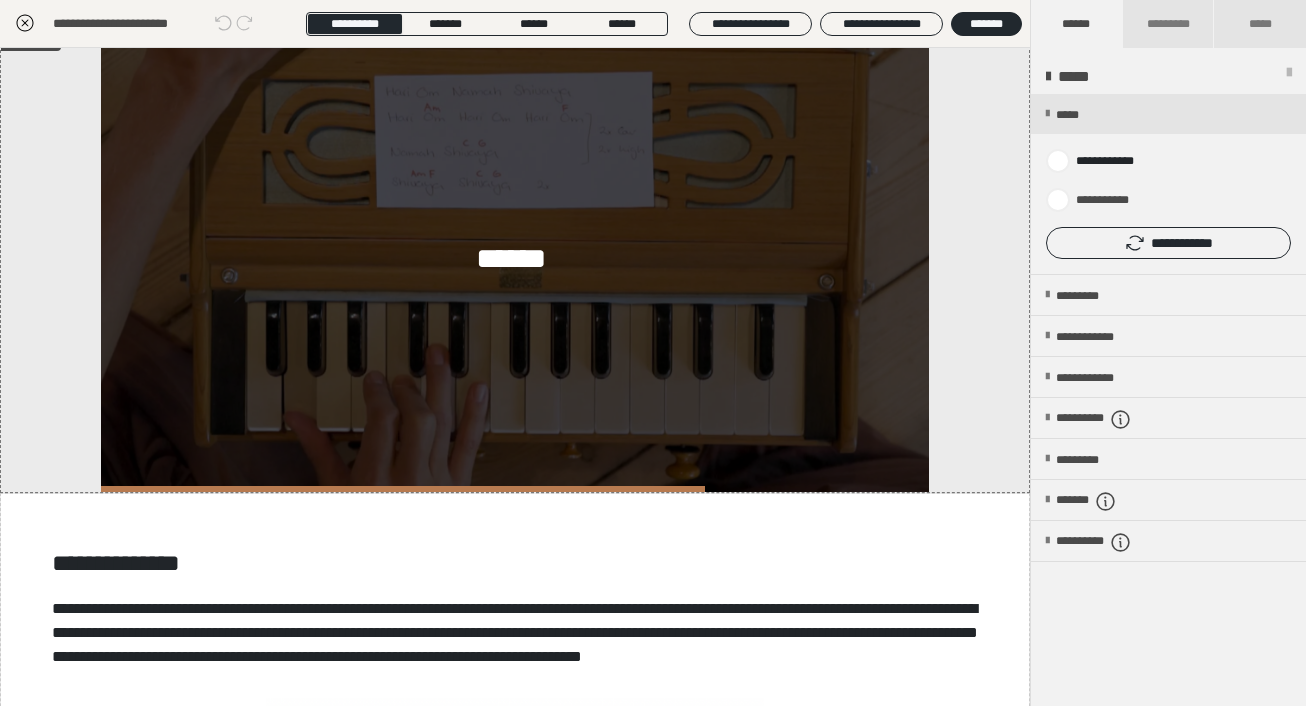 click 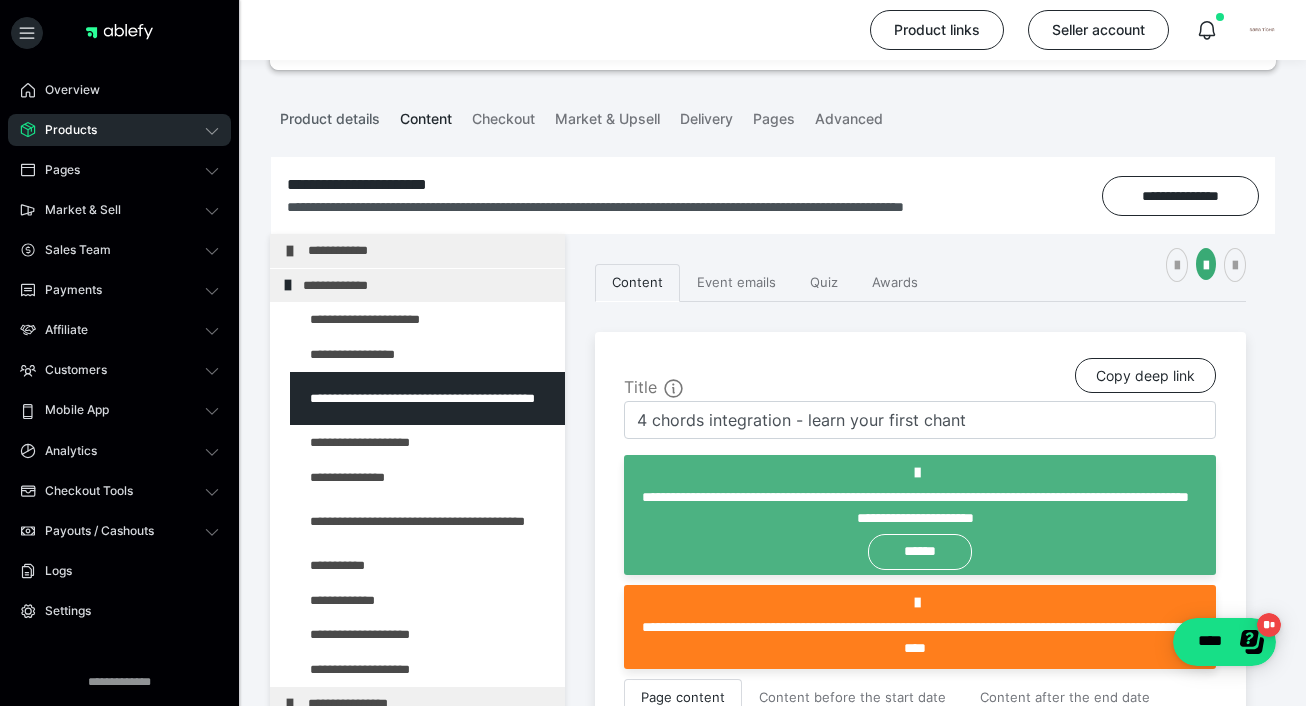 scroll, scrollTop: 508, scrollLeft: 0, axis: vertical 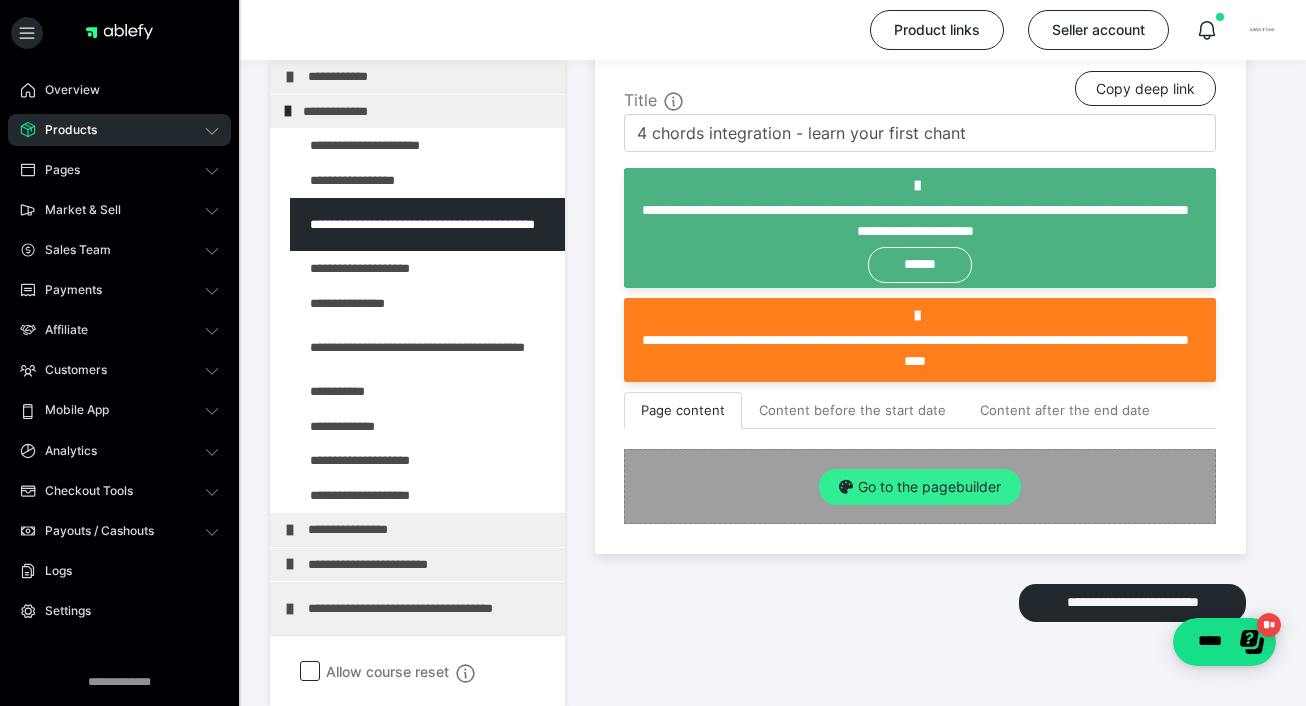 click on "Go to the pagebuilder" at bounding box center [920, 487] 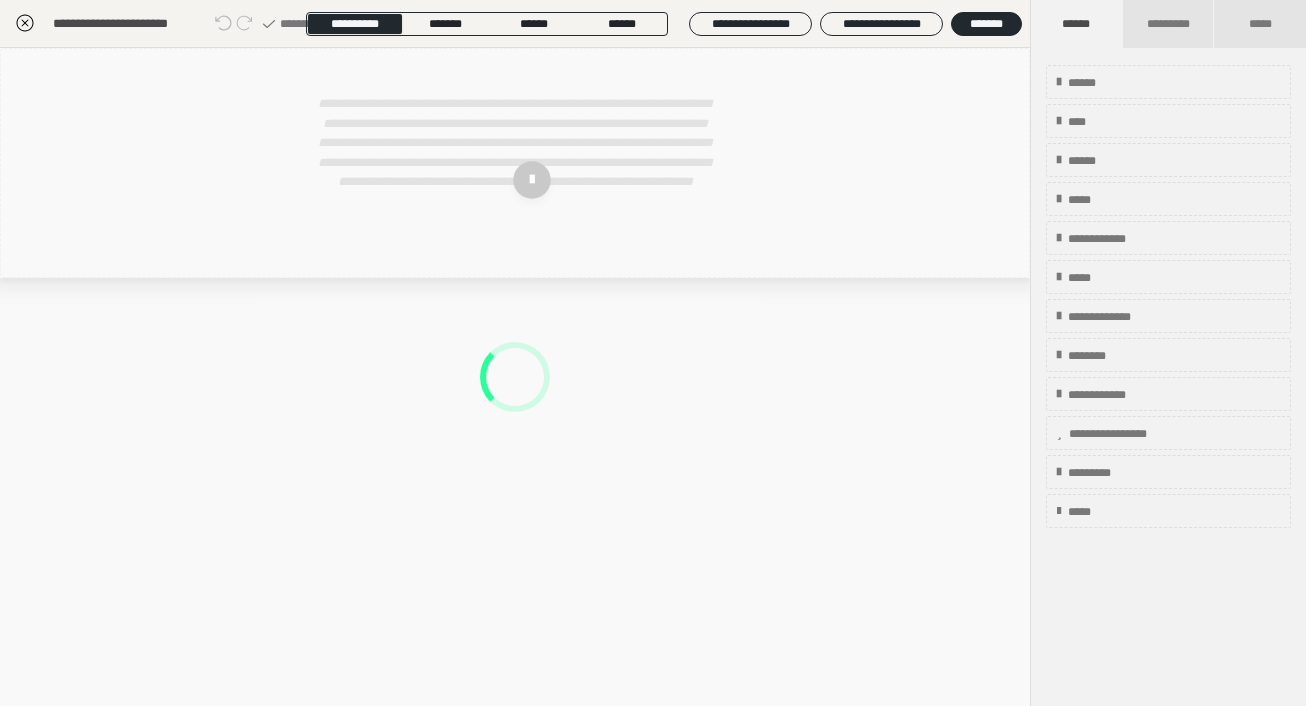 scroll, scrollTop: 429, scrollLeft: 0, axis: vertical 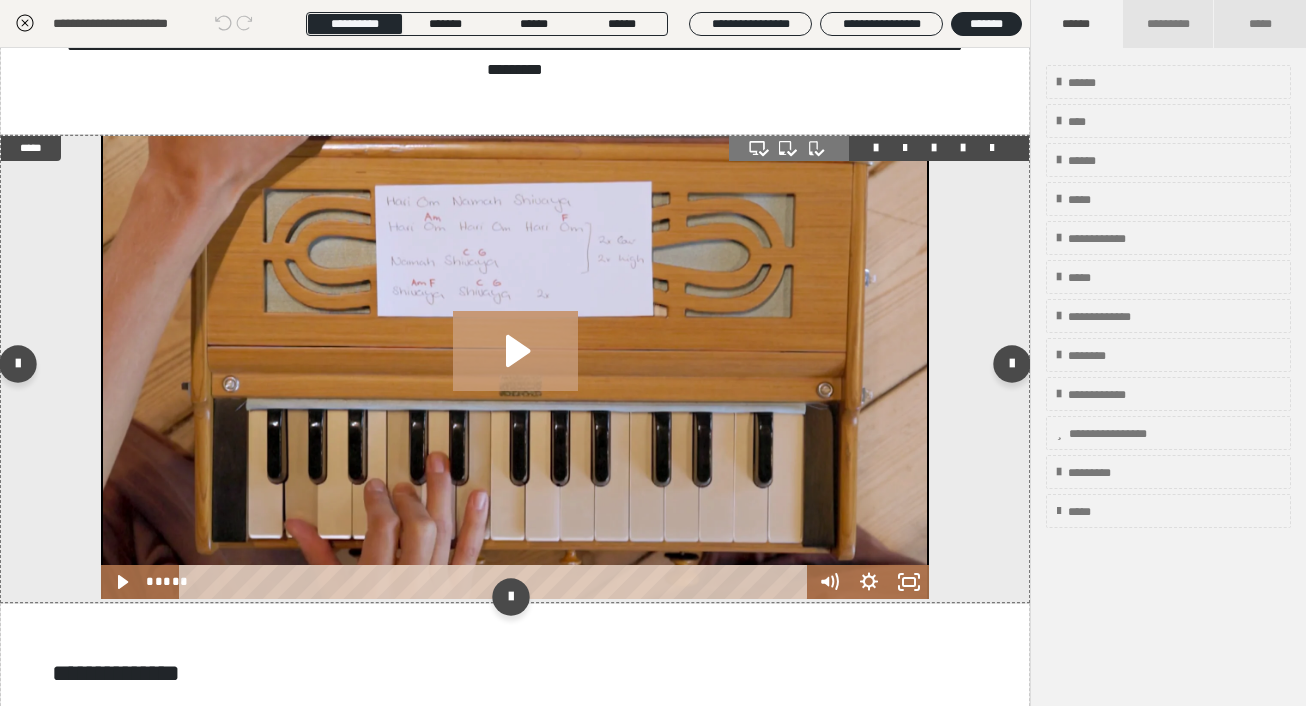 click 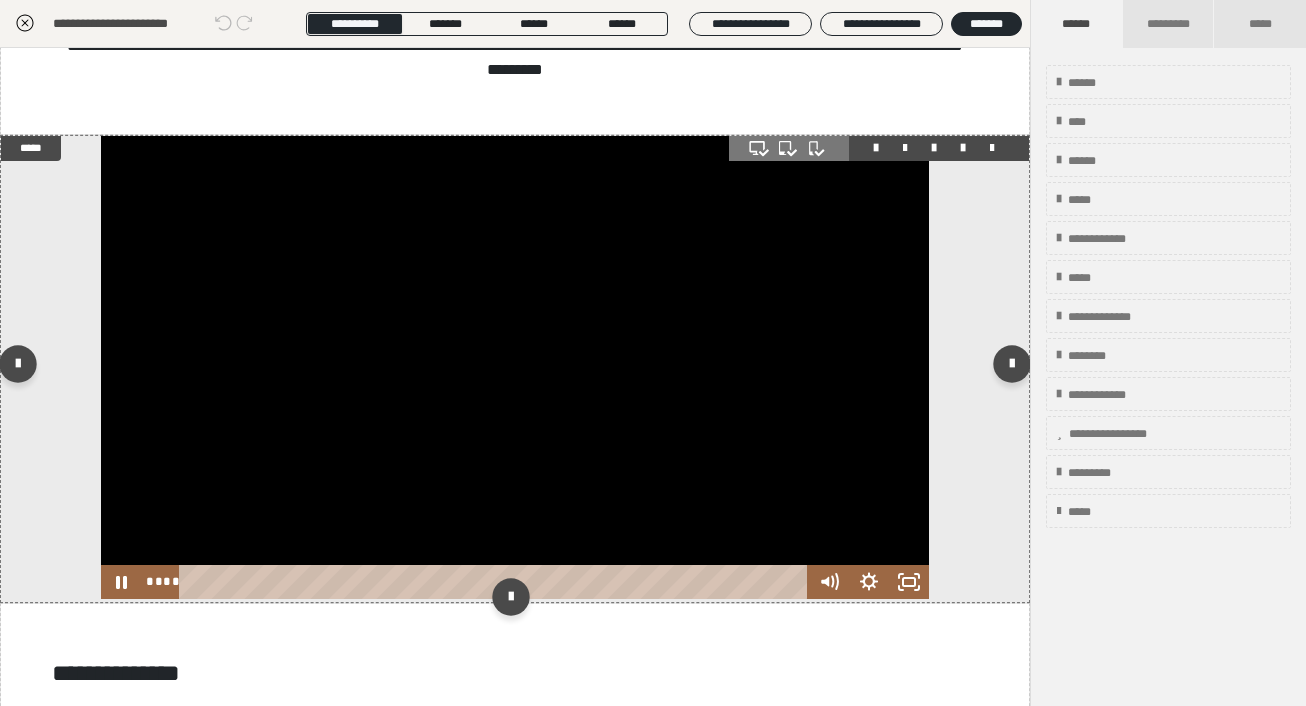 click at bounding box center (496, 582) 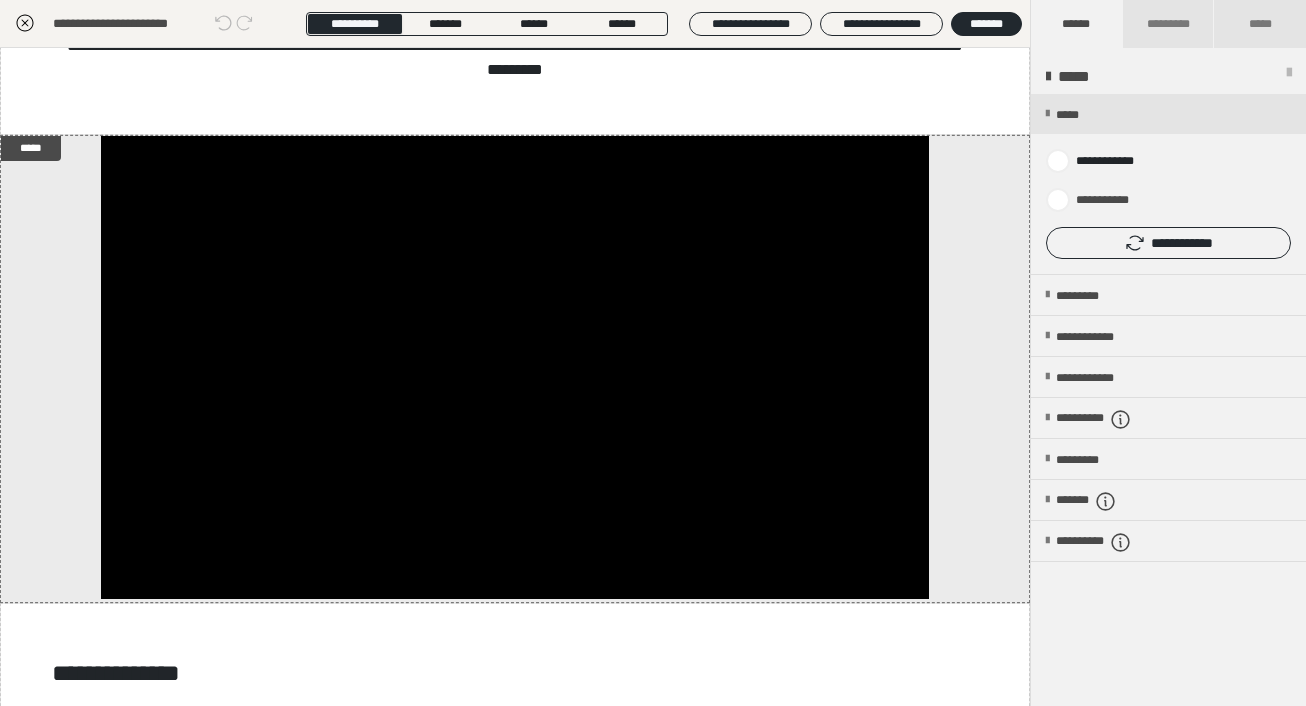 click 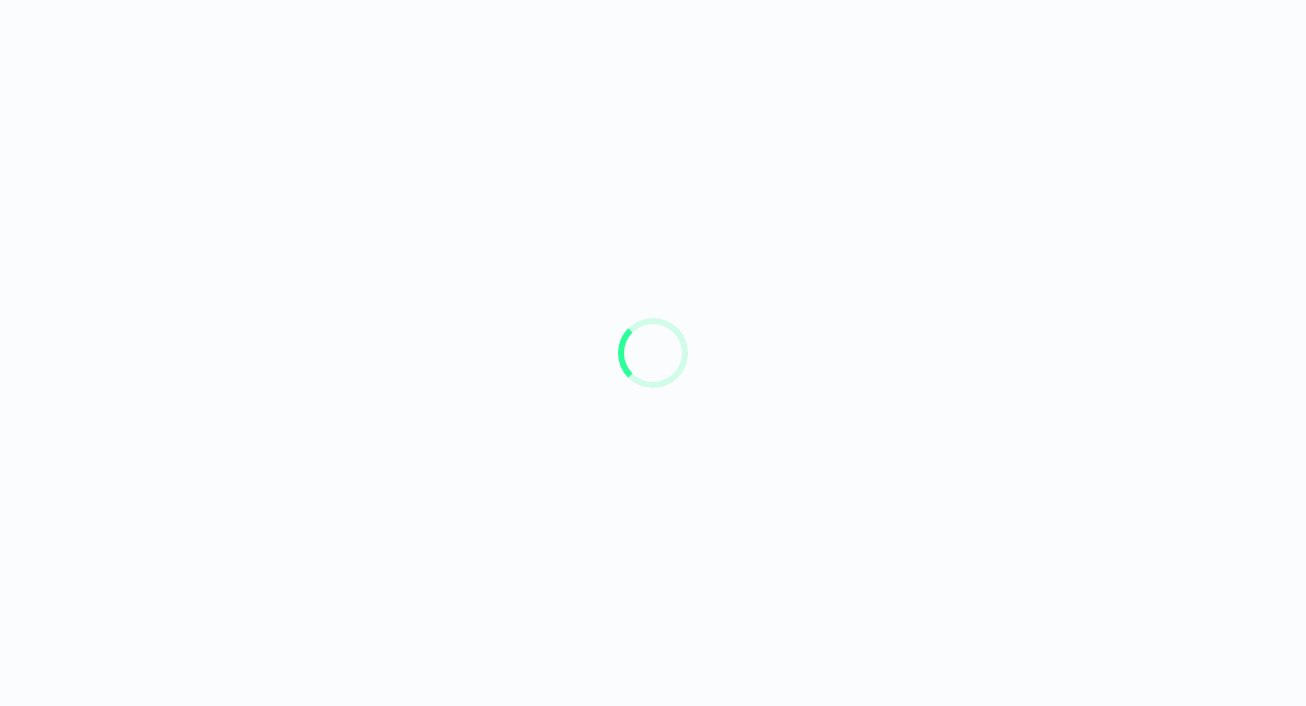 scroll, scrollTop: 0, scrollLeft: 0, axis: both 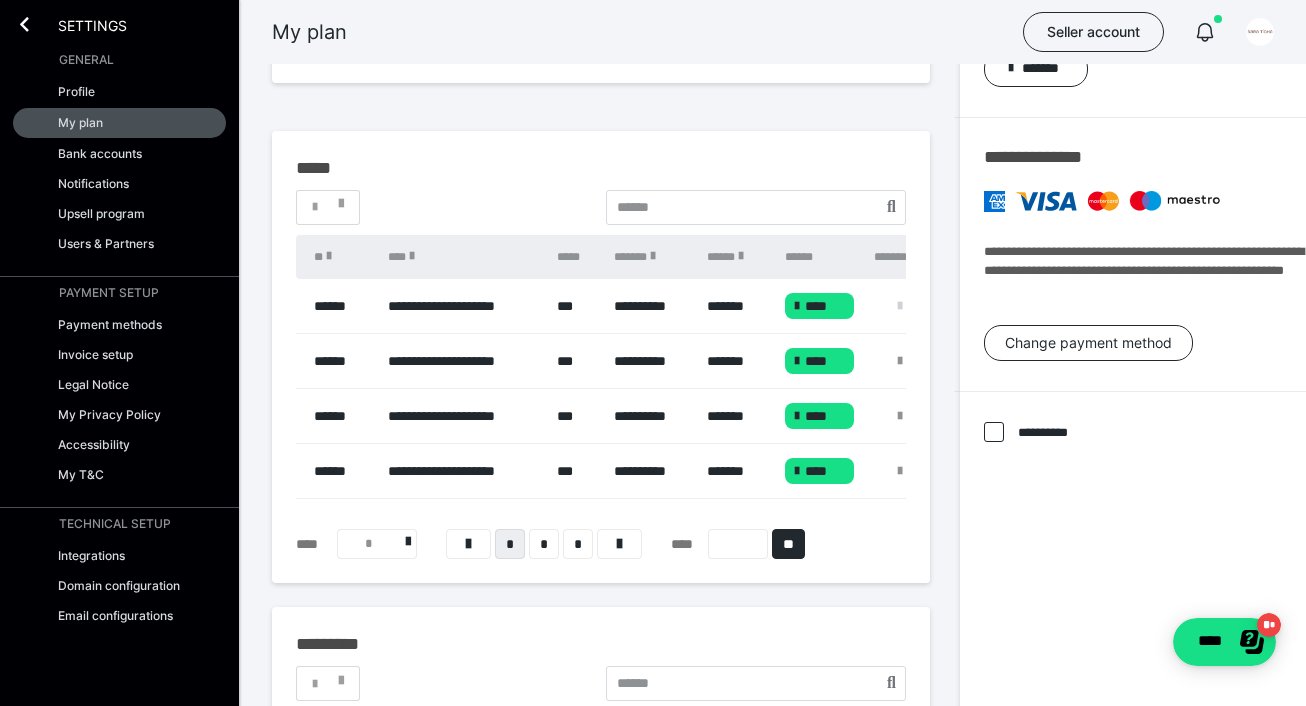 click at bounding box center [900, 306] 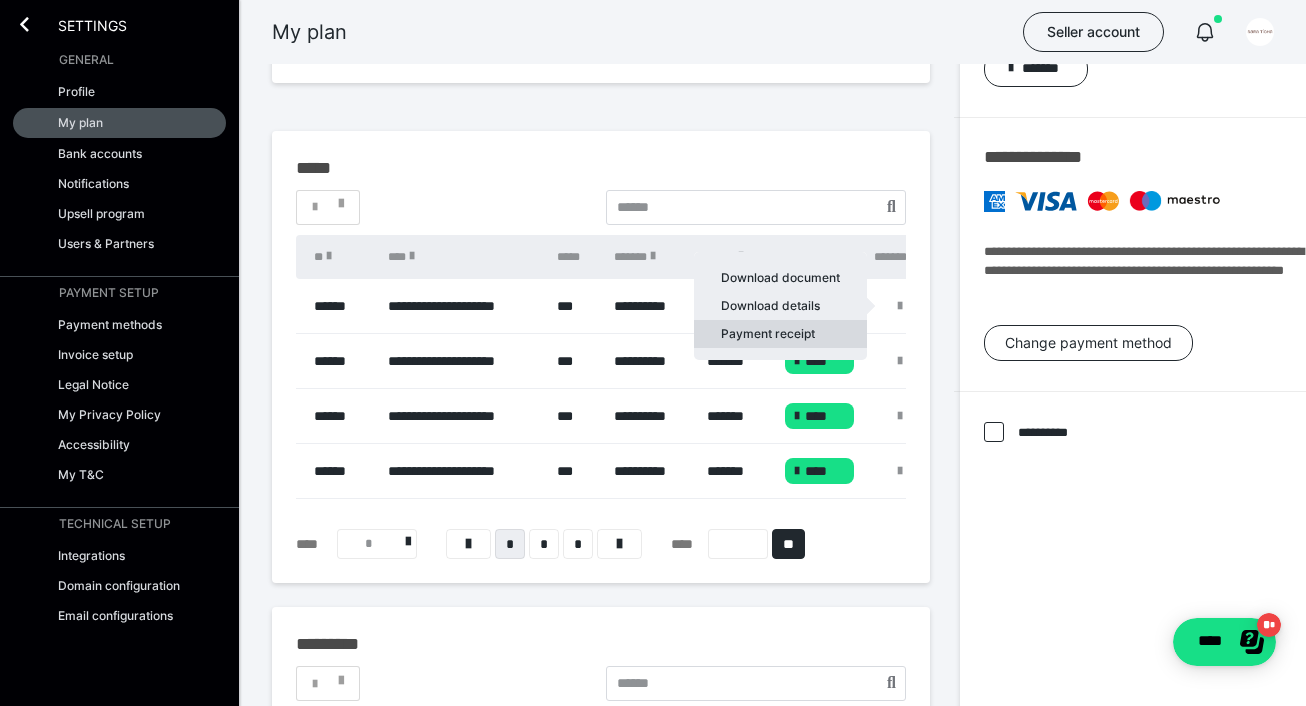 click on "Payment receipt" at bounding box center (780, 334) 